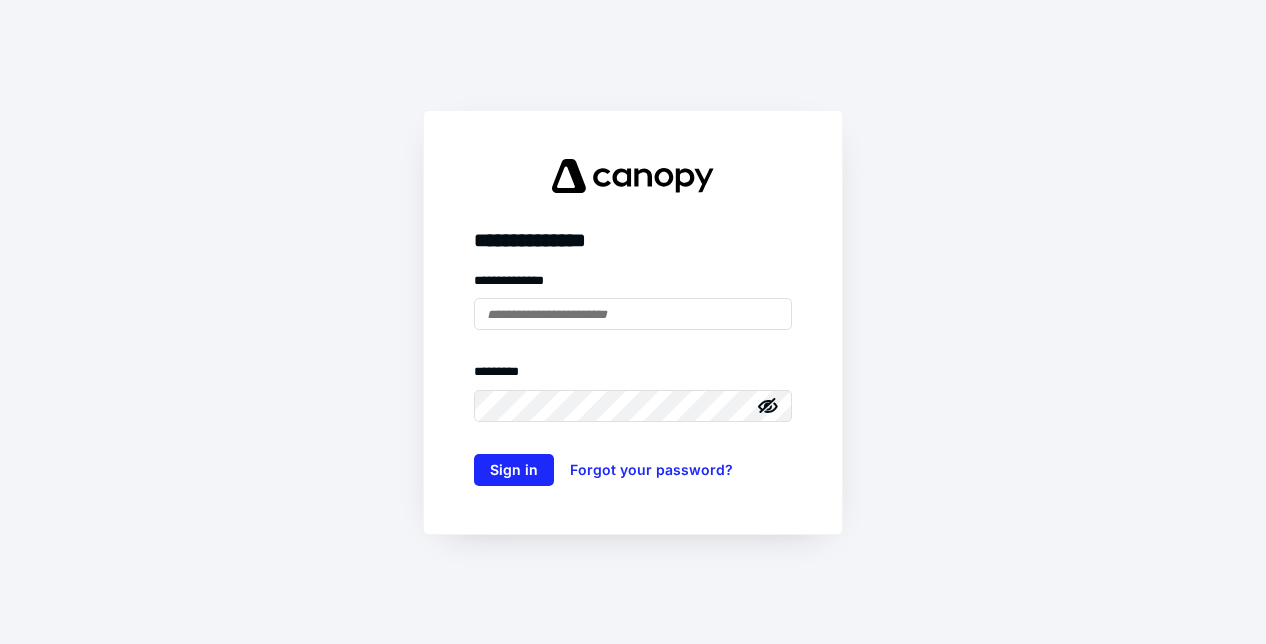 scroll, scrollTop: 0, scrollLeft: 0, axis: both 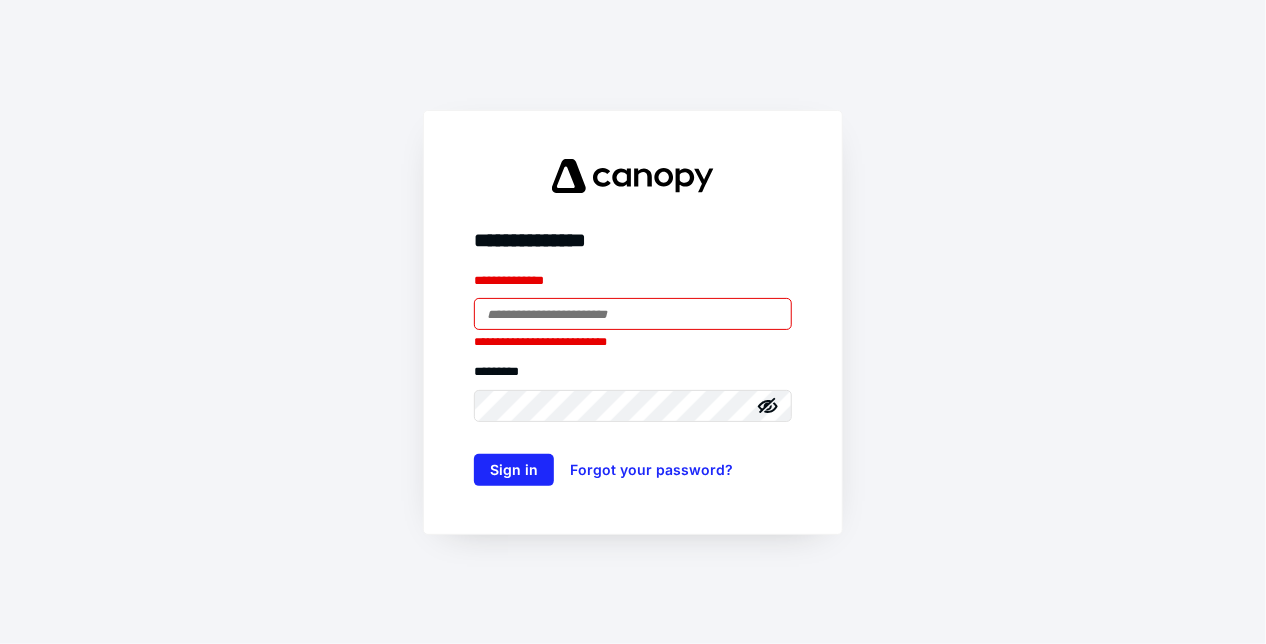 click at bounding box center [633, 314] 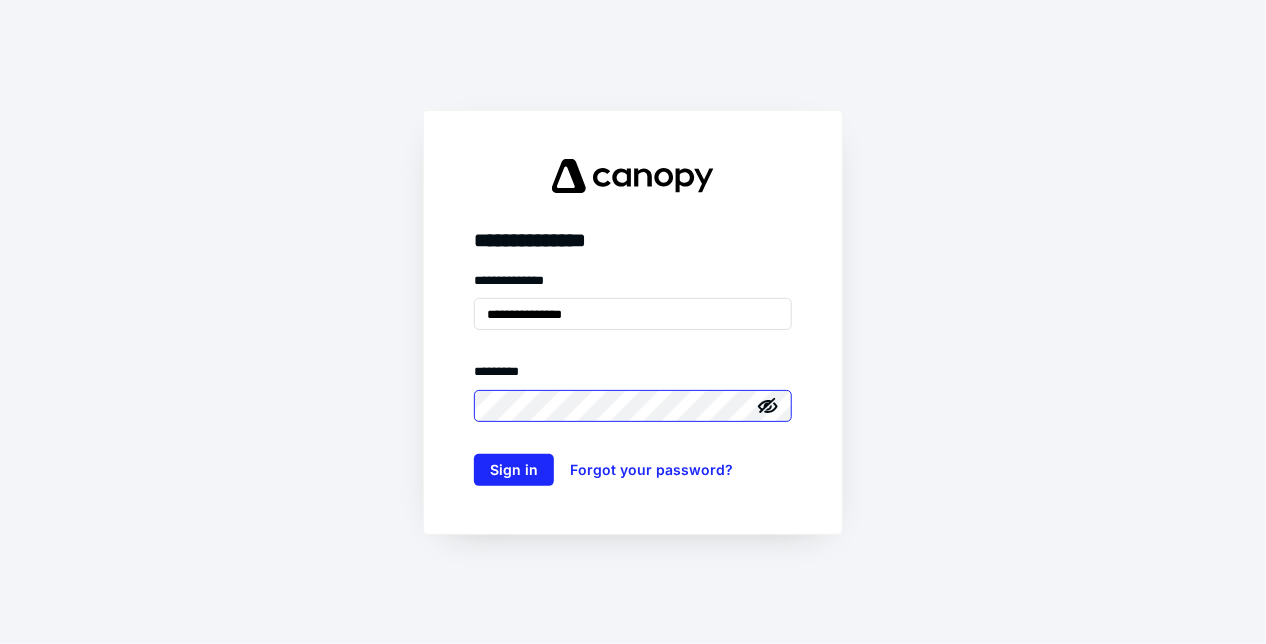 click on "Sign in" at bounding box center [514, 470] 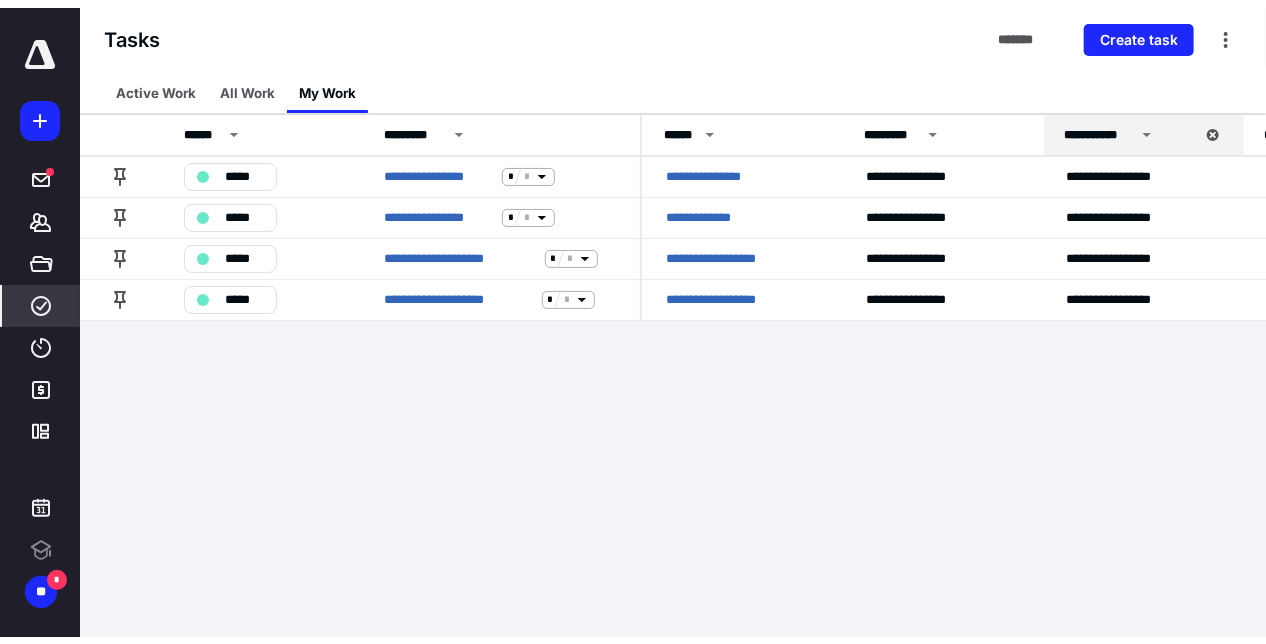 scroll, scrollTop: 0, scrollLeft: 0, axis: both 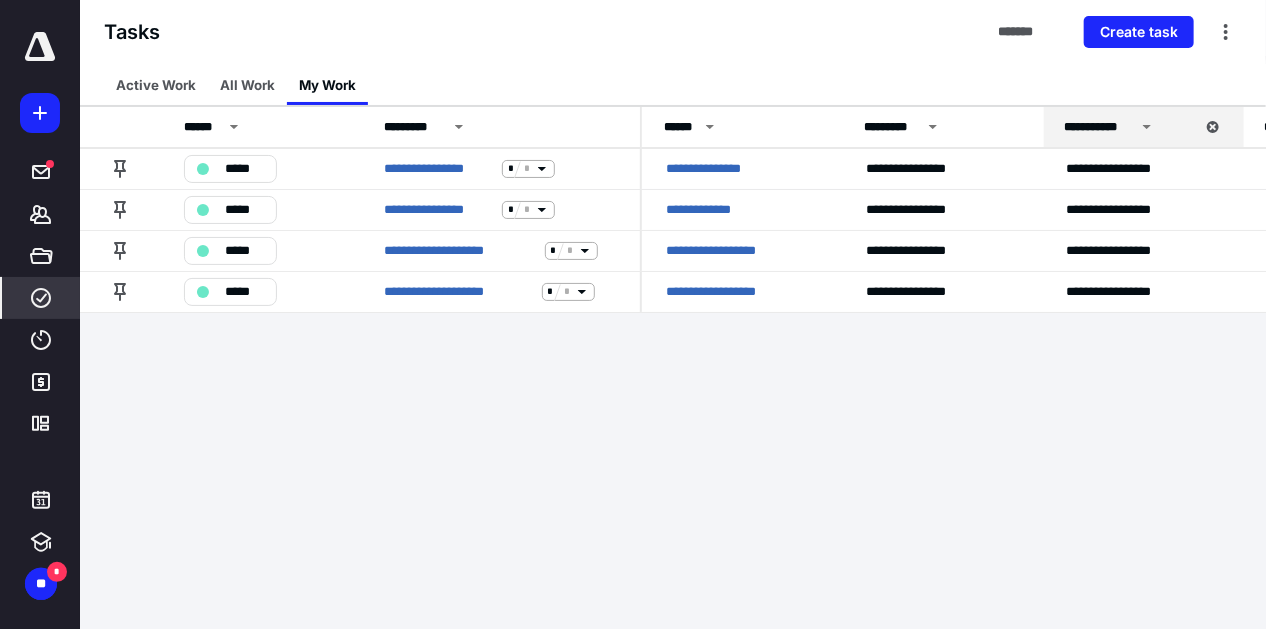 click on "Tasks ******* Create task" at bounding box center [673, 32] 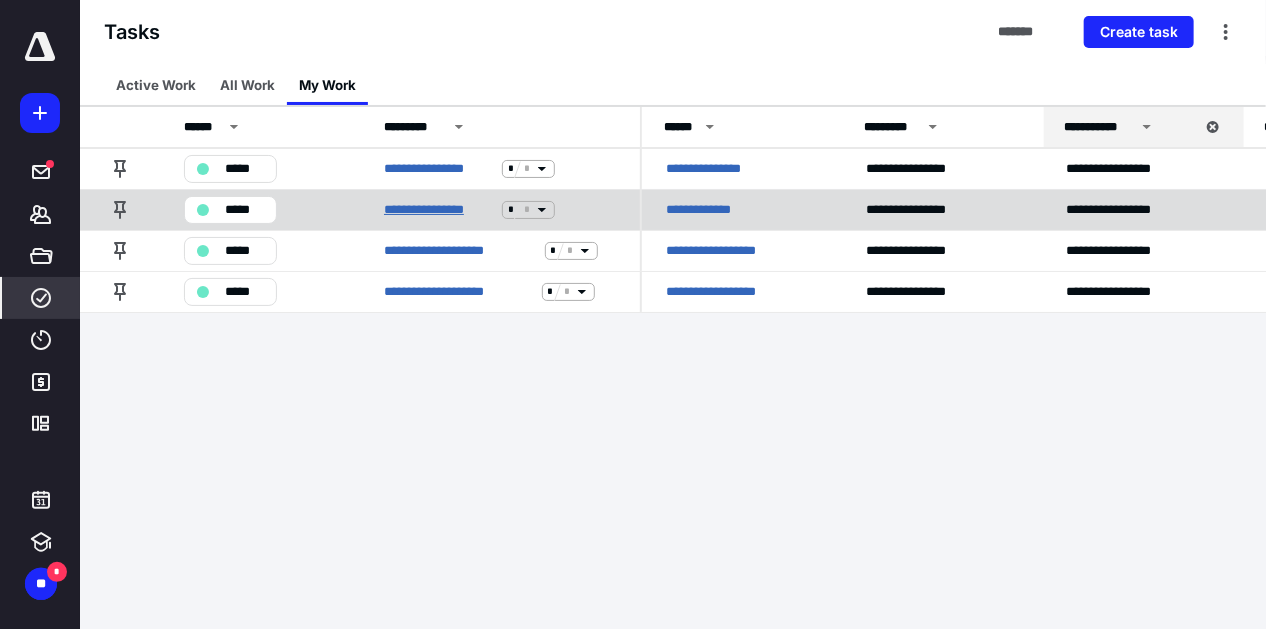 click on "**********" at bounding box center [439, 210] 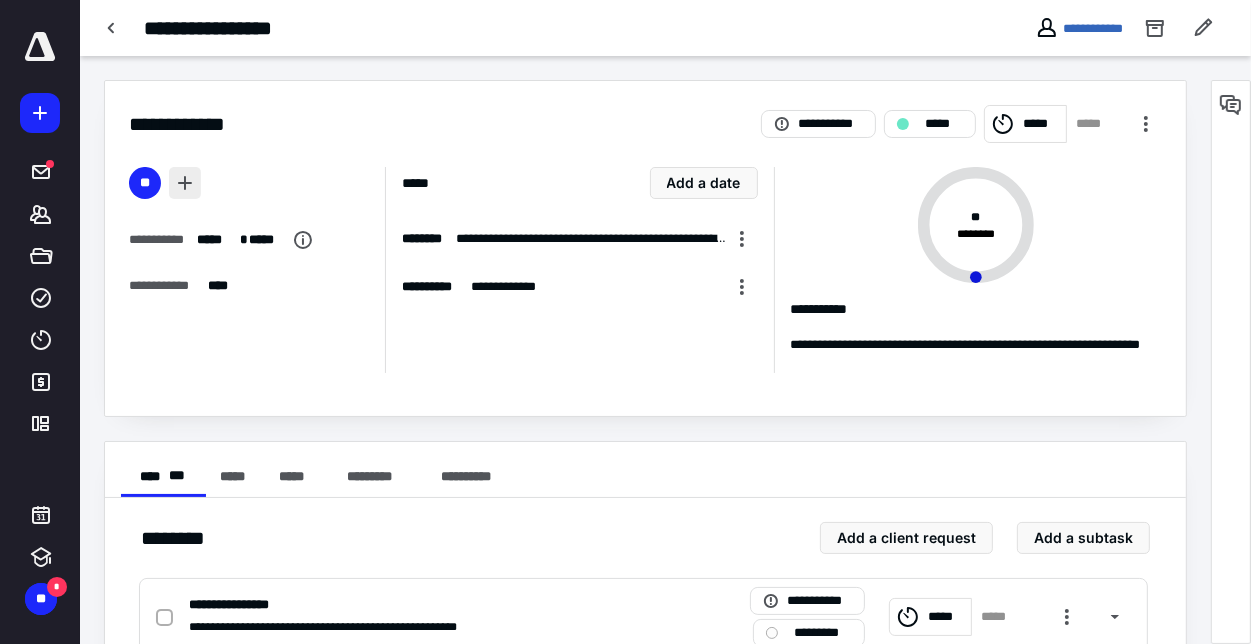 click at bounding box center (185, 183) 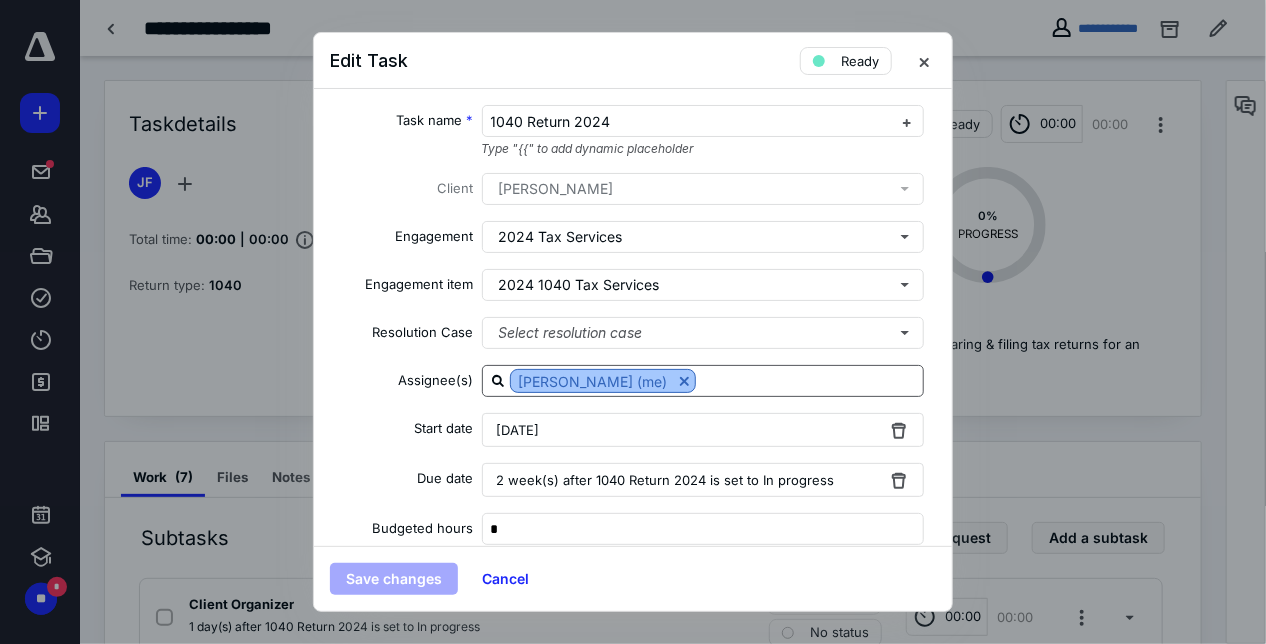 click at bounding box center [684, 381] 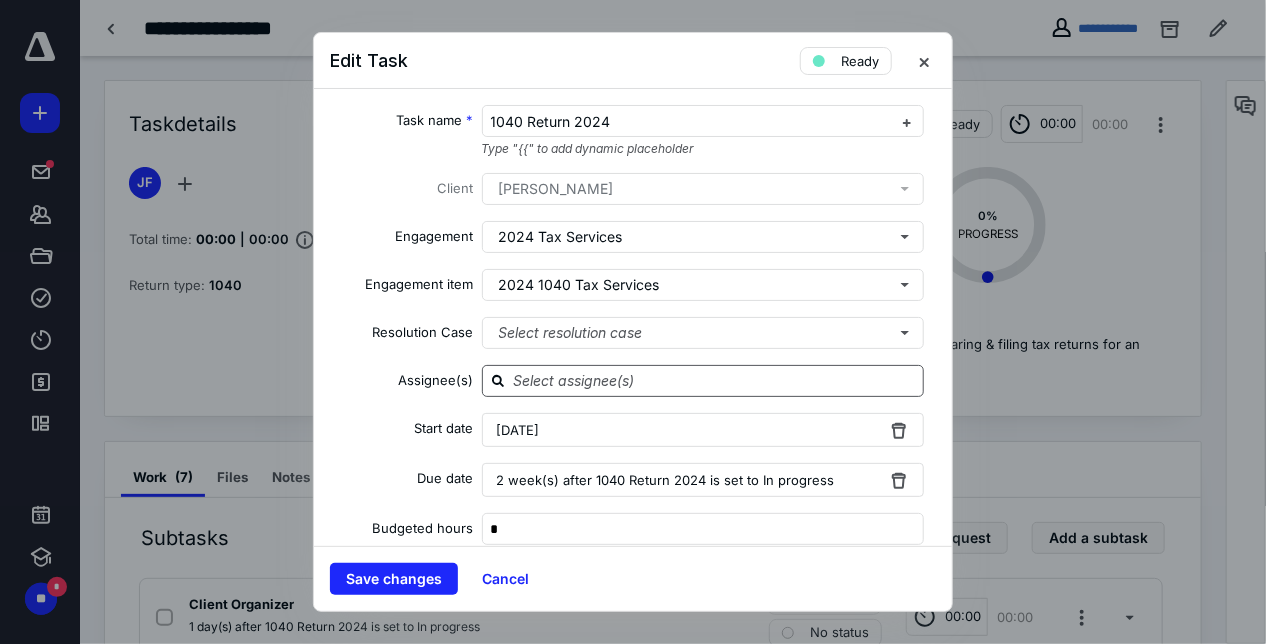 click 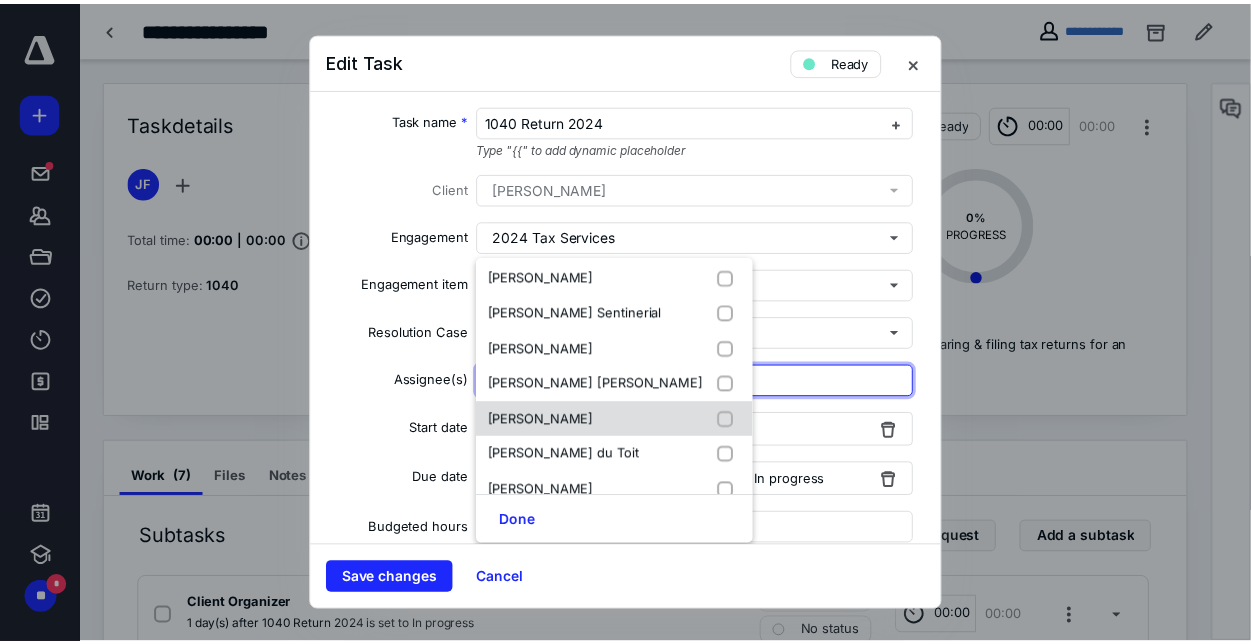 scroll, scrollTop: 346, scrollLeft: 0, axis: vertical 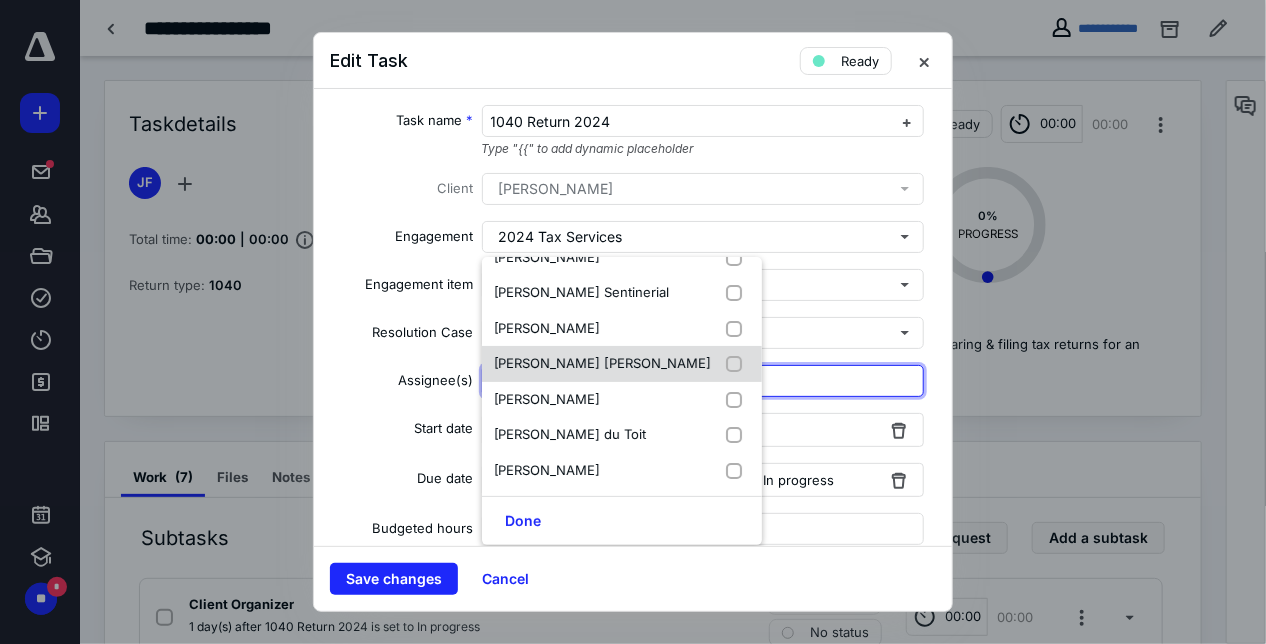 click on "[PERSON_NAME] [PERSON_NAME]" at bounding box center (603, 363) 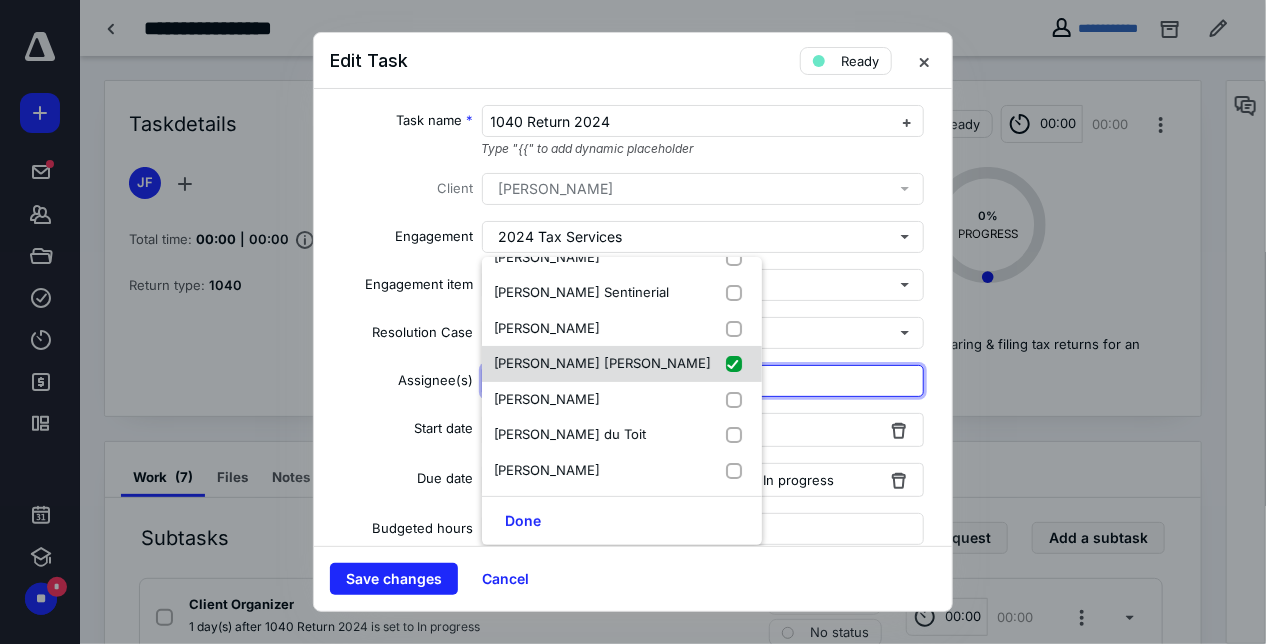 checkbox on "true" 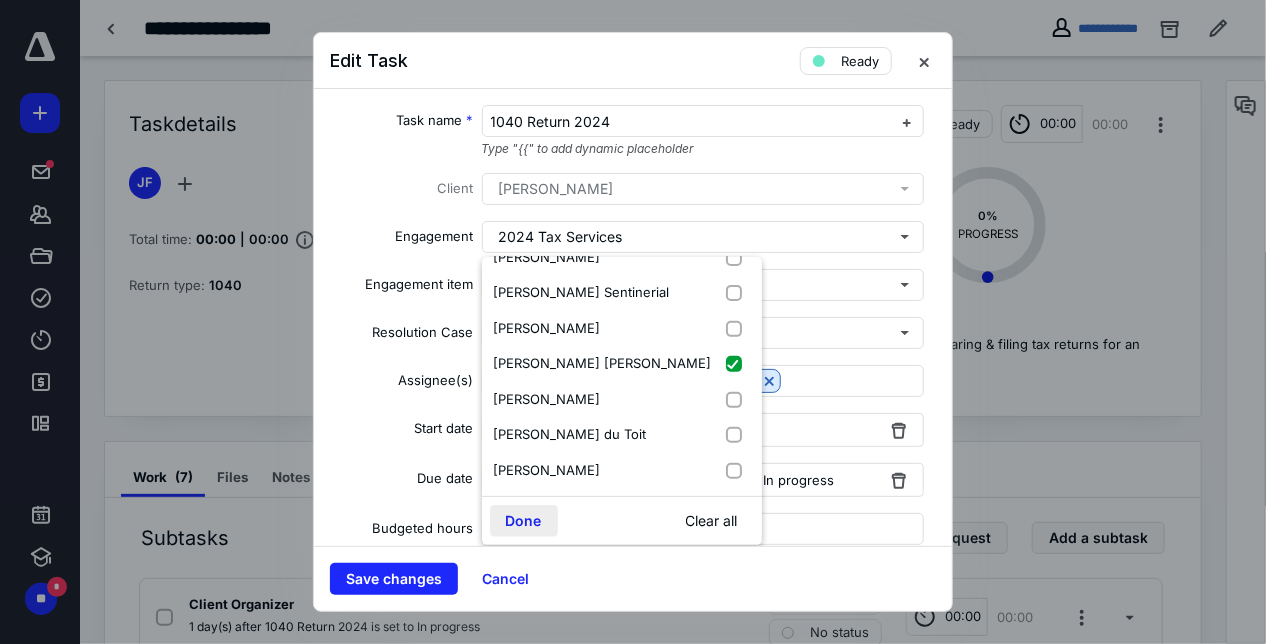 click on "Done" at bounding box center (524, 521) 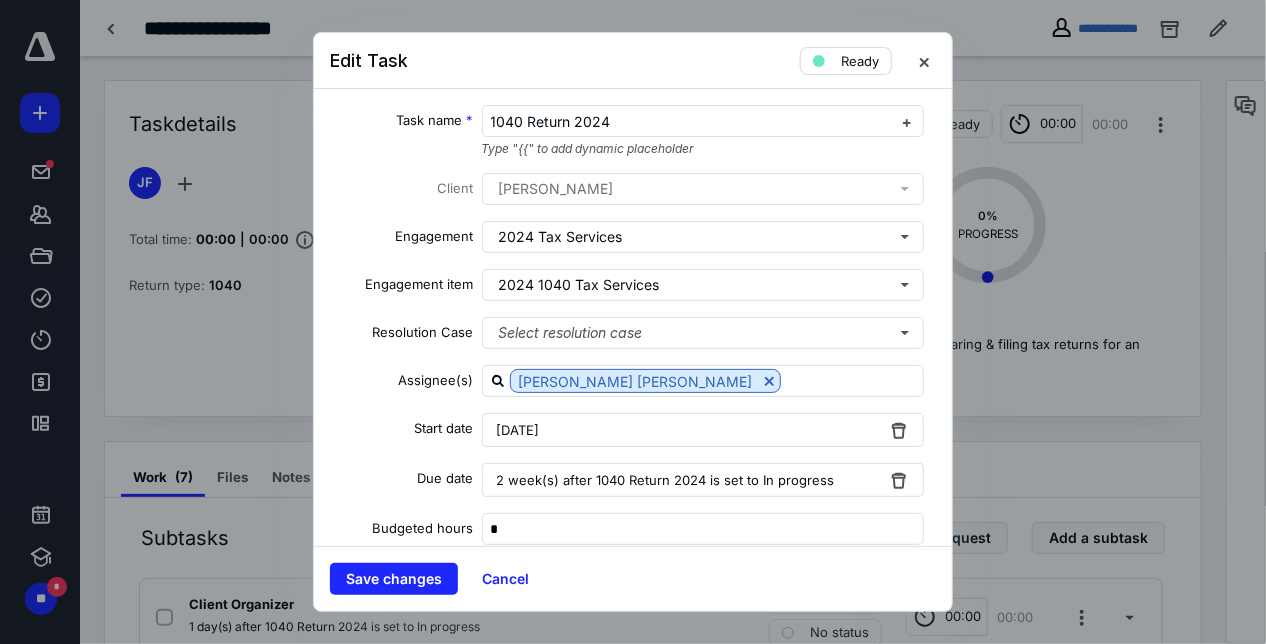 click on "Ready" at bounding box center [860, 61] 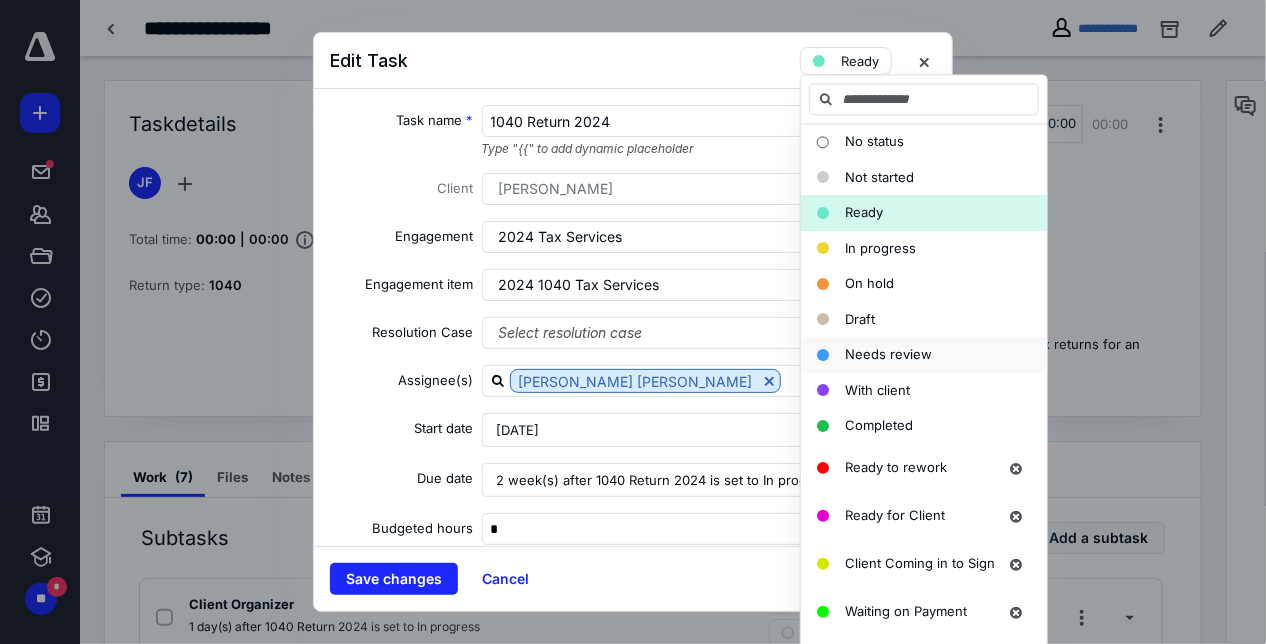 click on "Needs review" at bounding box center [888, 354] 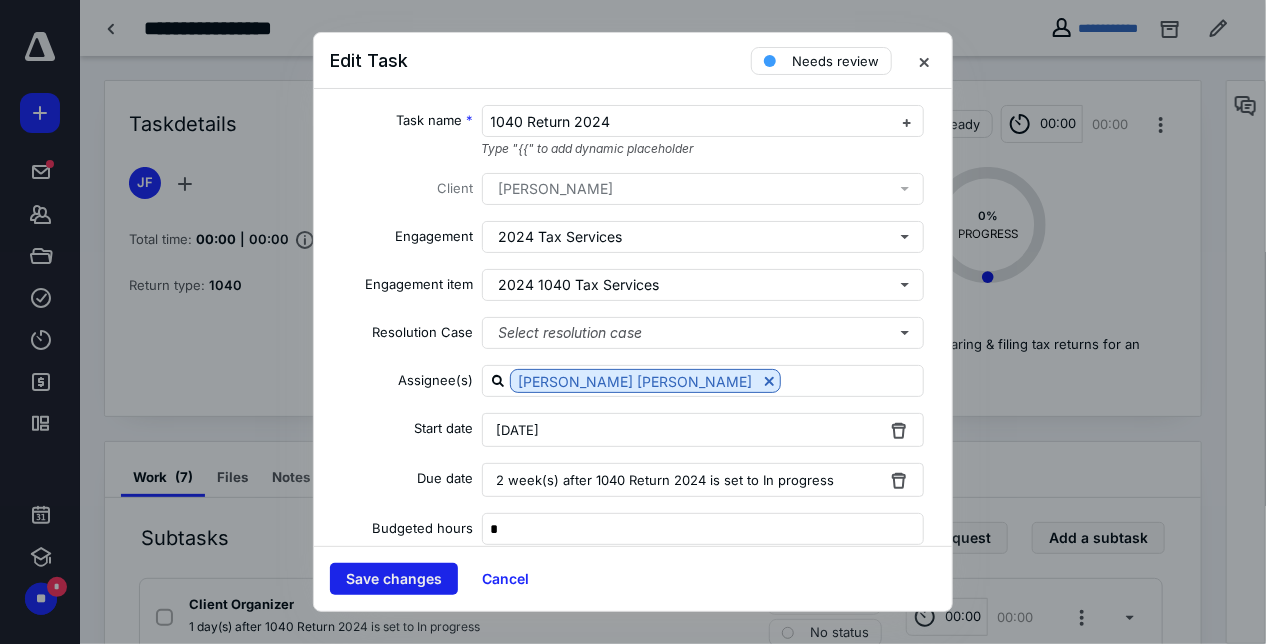 click on "Save changes" at bounding box center (394, 579) 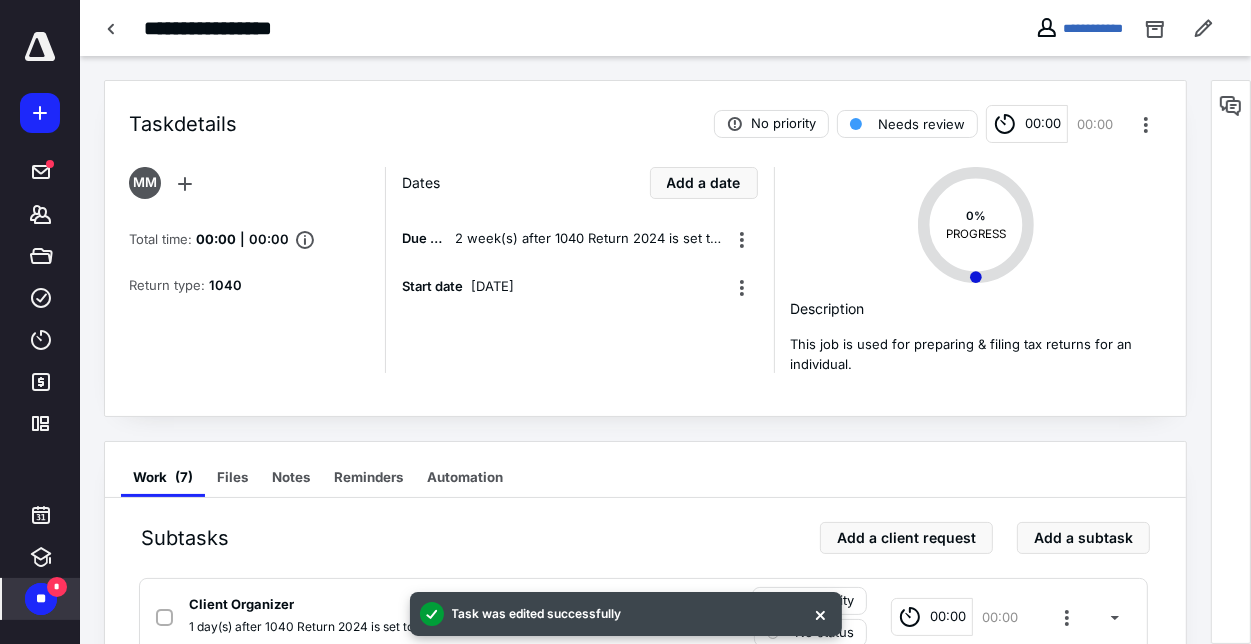 click on "**" at bounding box center [41, 599] 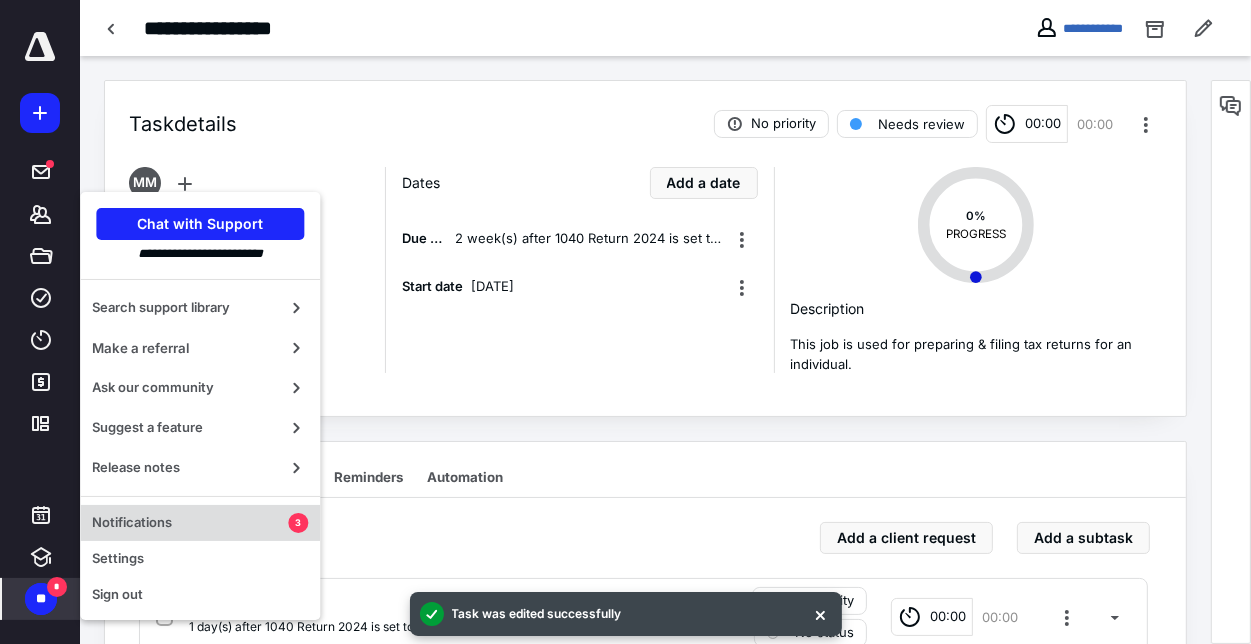 click on "Notifications" at bounding box center [190, 523] 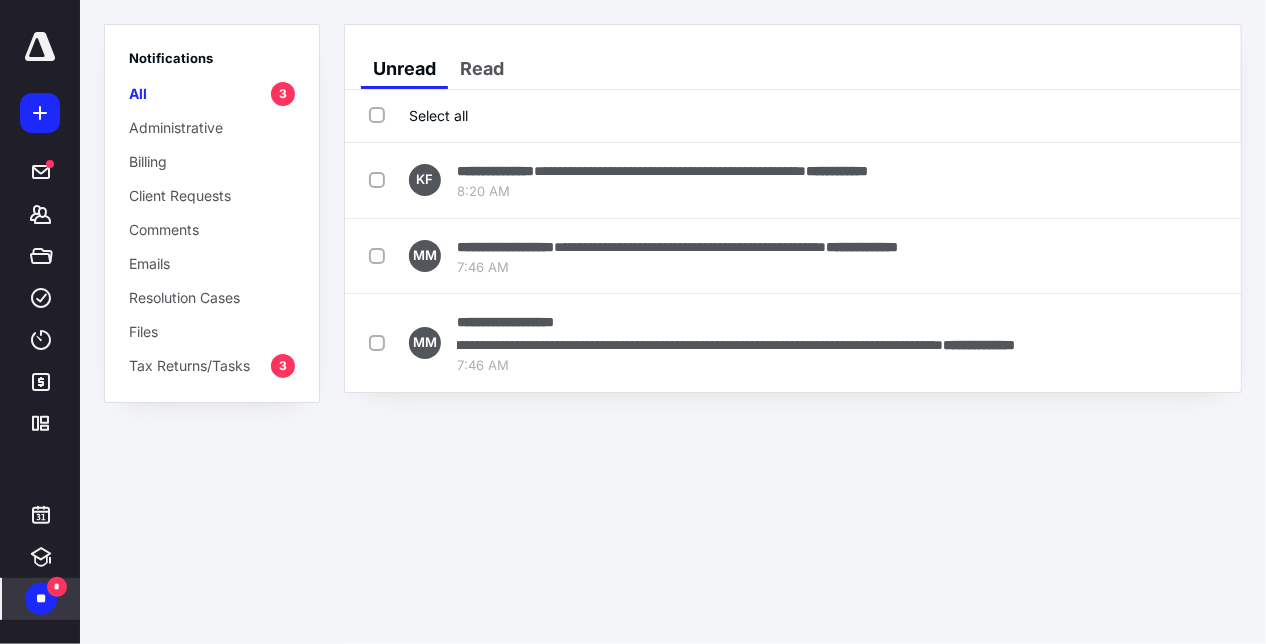 click on "Select all" at bounding box center (793, 116) 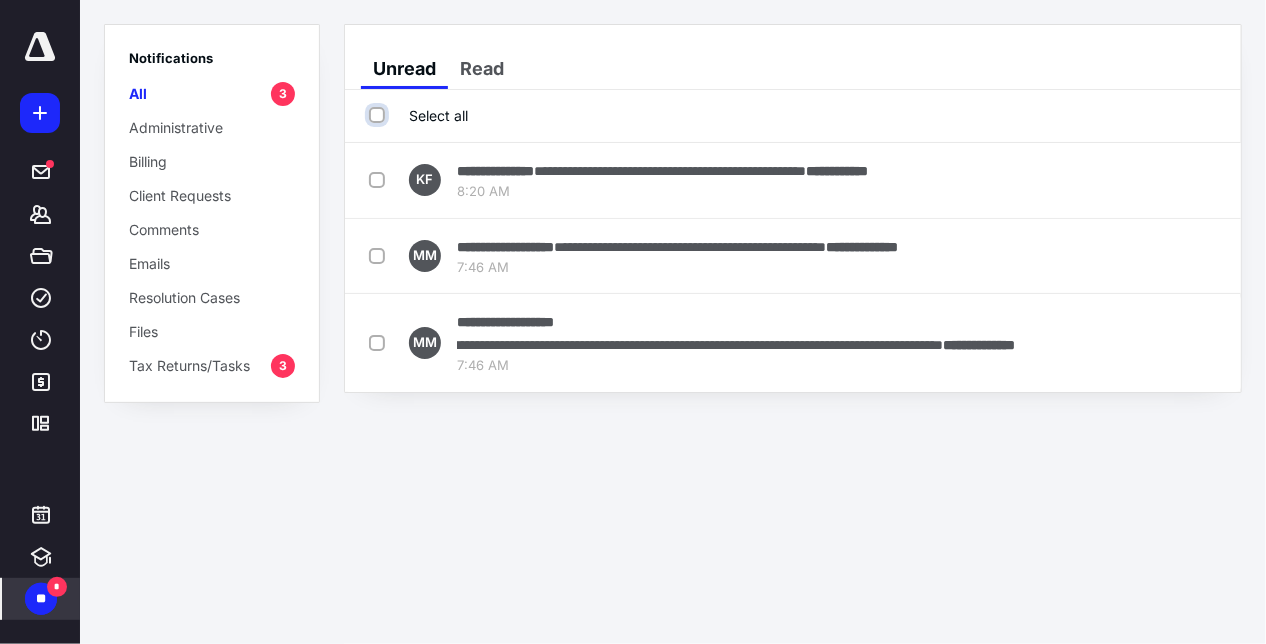 click on "Select all" at bounding box center (379, 115) 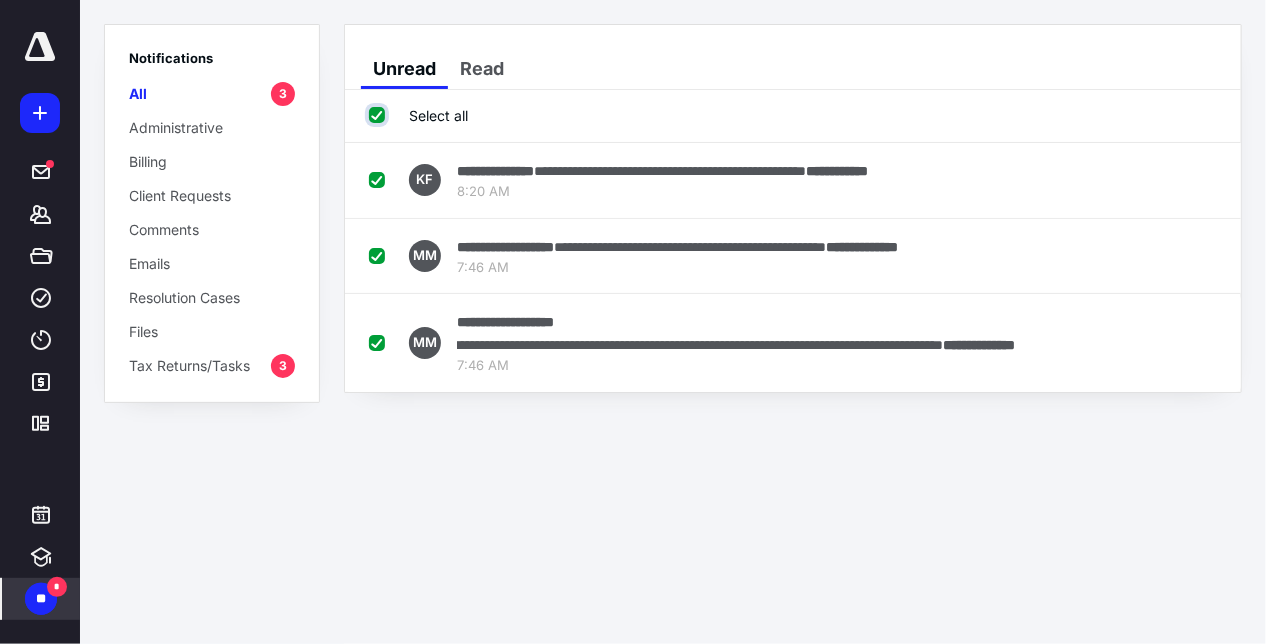 checkbox on "true" 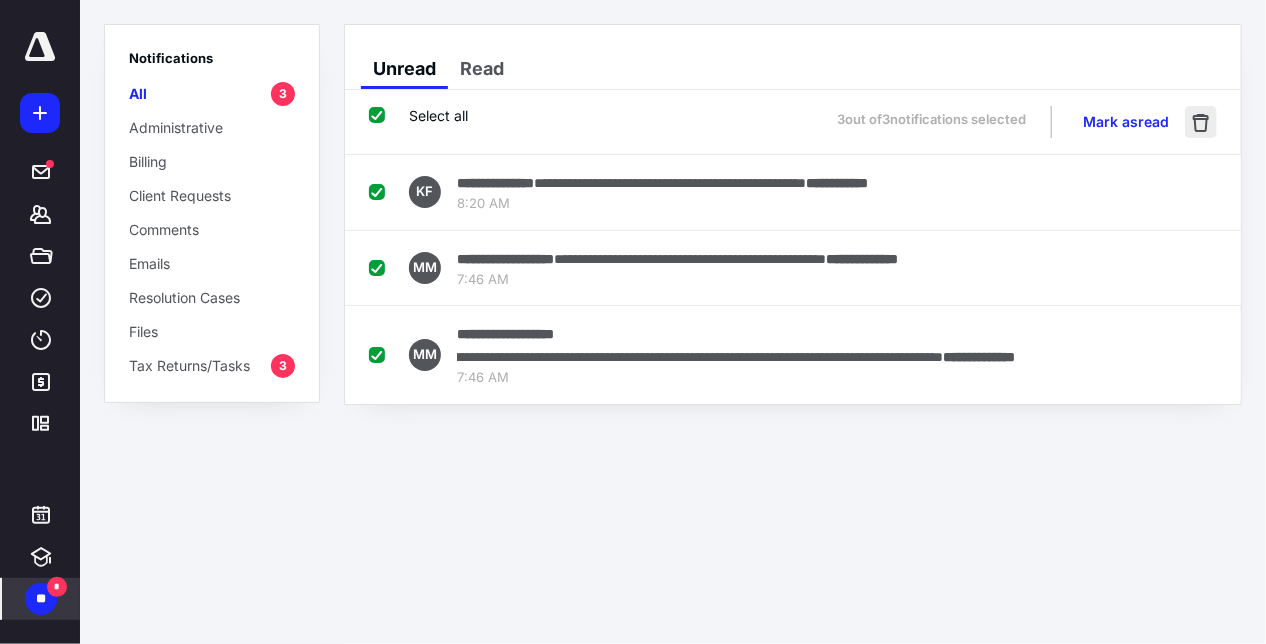 click at bounding box center [1201, 122] 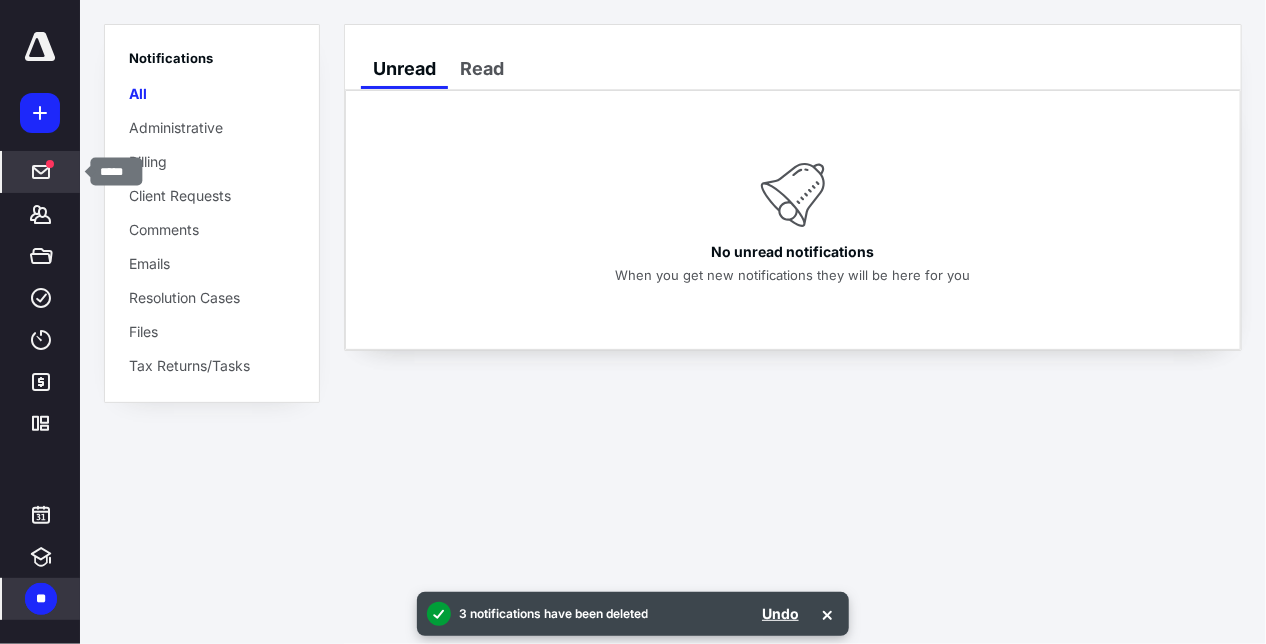 click 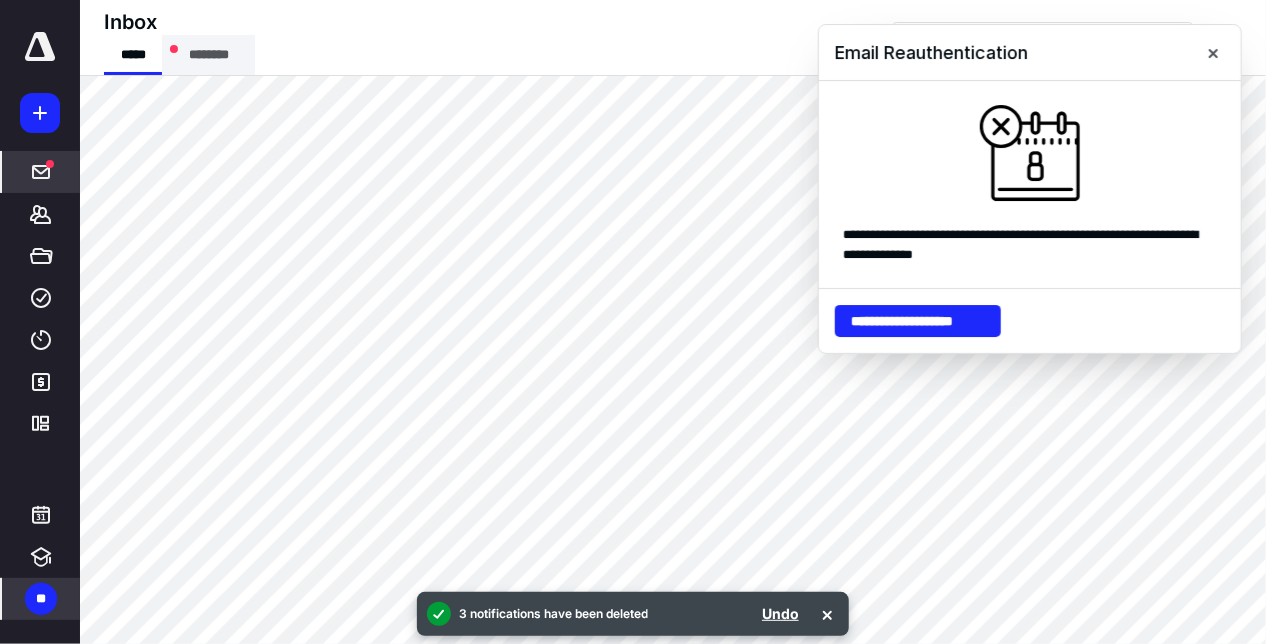click on "********" at bounding box center [208, 55] 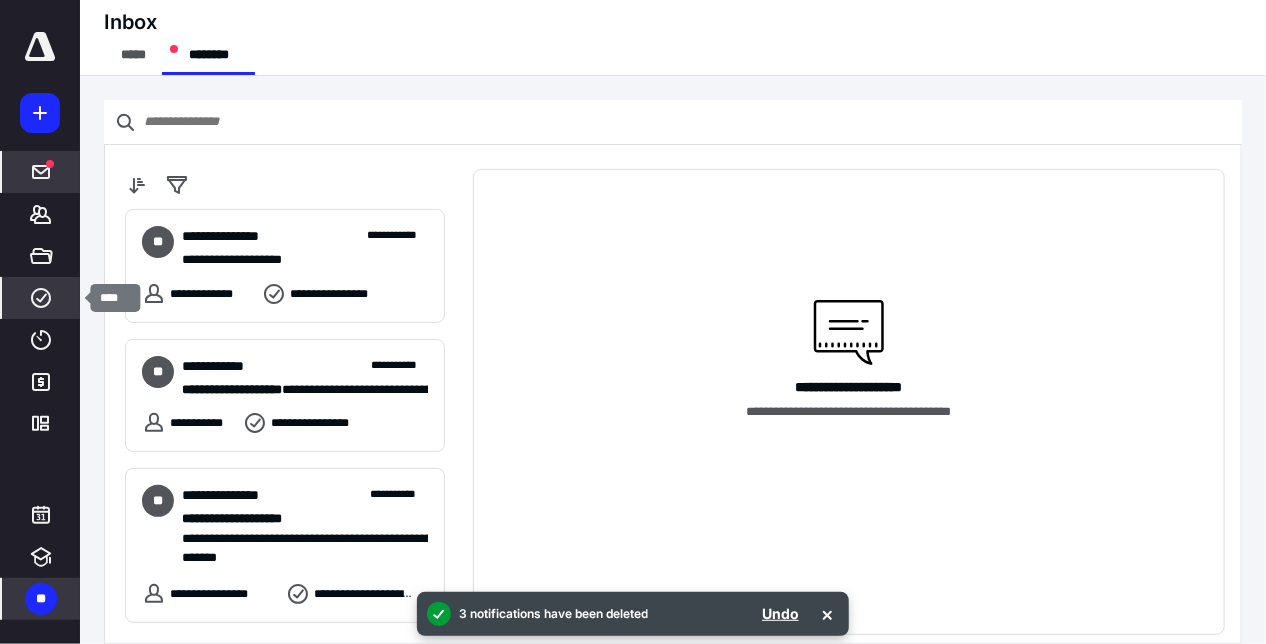 click 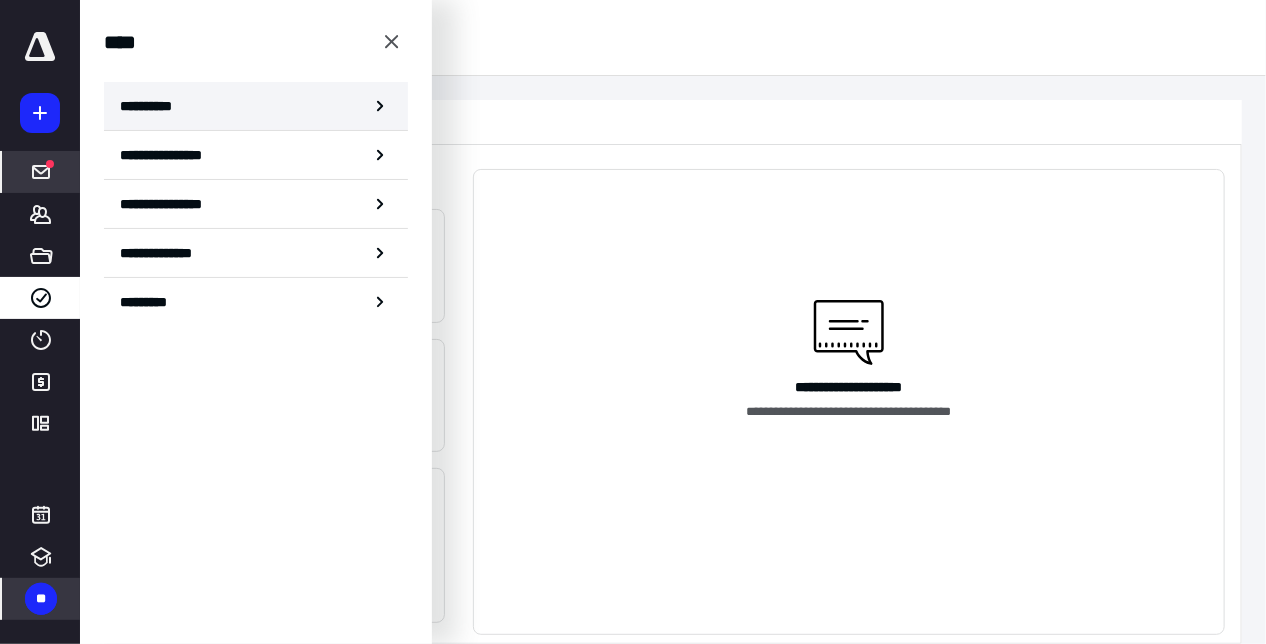 click on "**********" at bounding box center [153, 106] 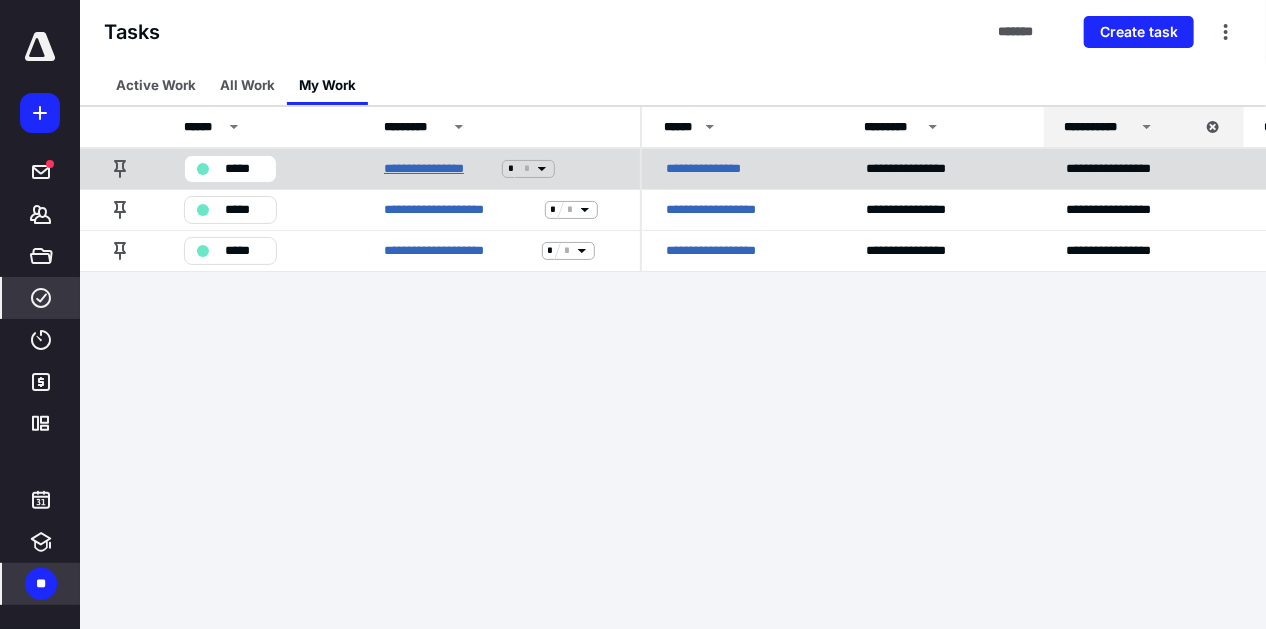 click on "**********" at bounding box center (439, 169) 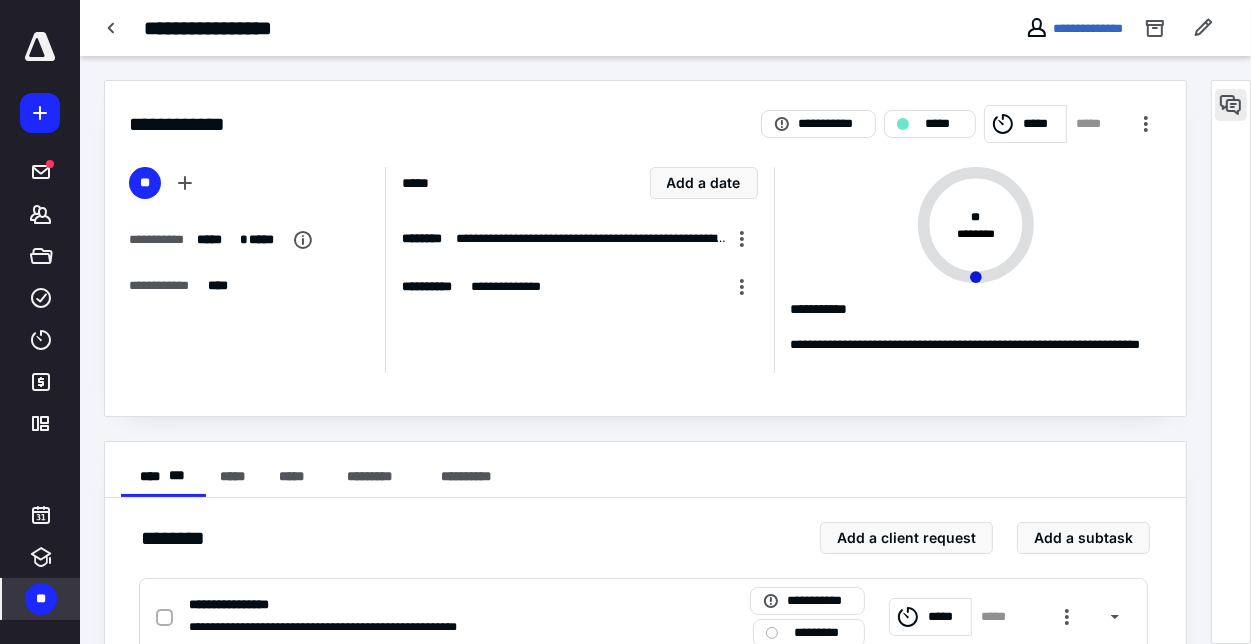 click at bounding box center (1231, 105) 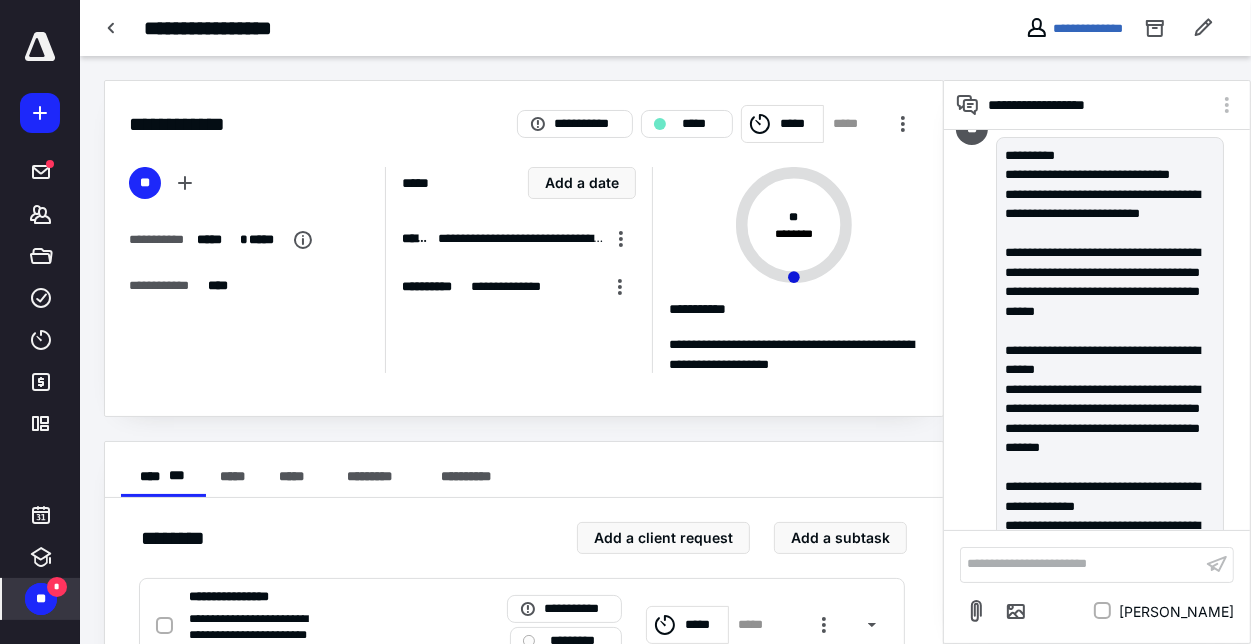 scroll, scrollTop: 0, scrollLeft: 0, axis: both 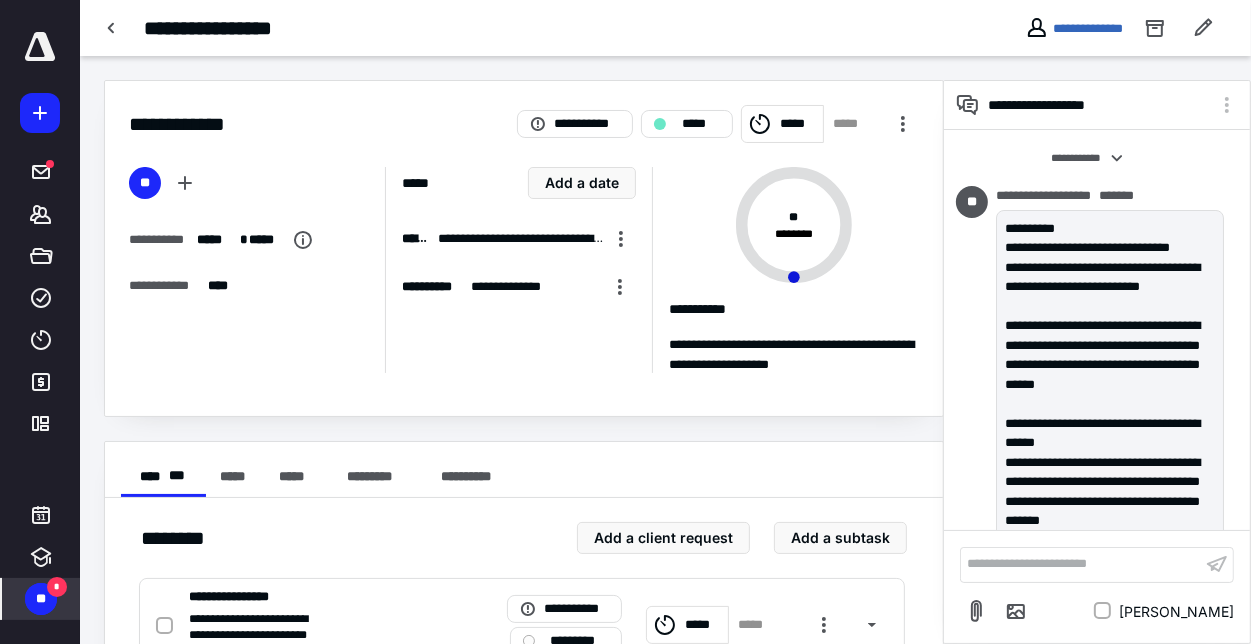 click on "**********" at bounding box center (511, 701) 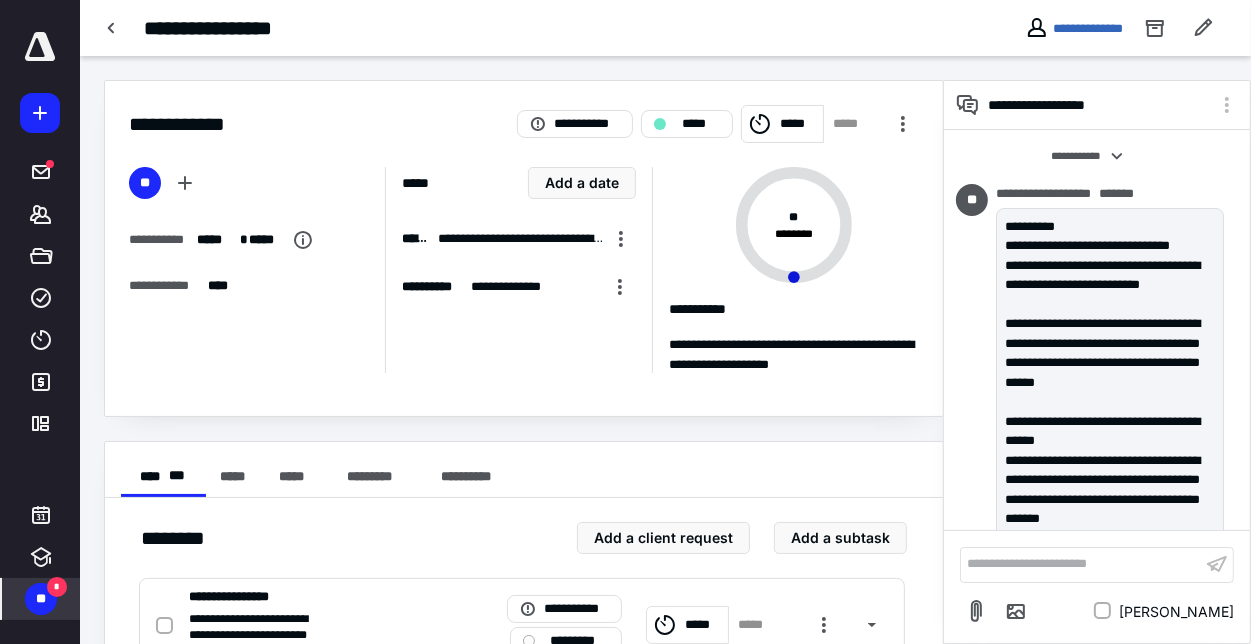 scroll, scrollTop: 0, scrollLeft: 0, axis: both 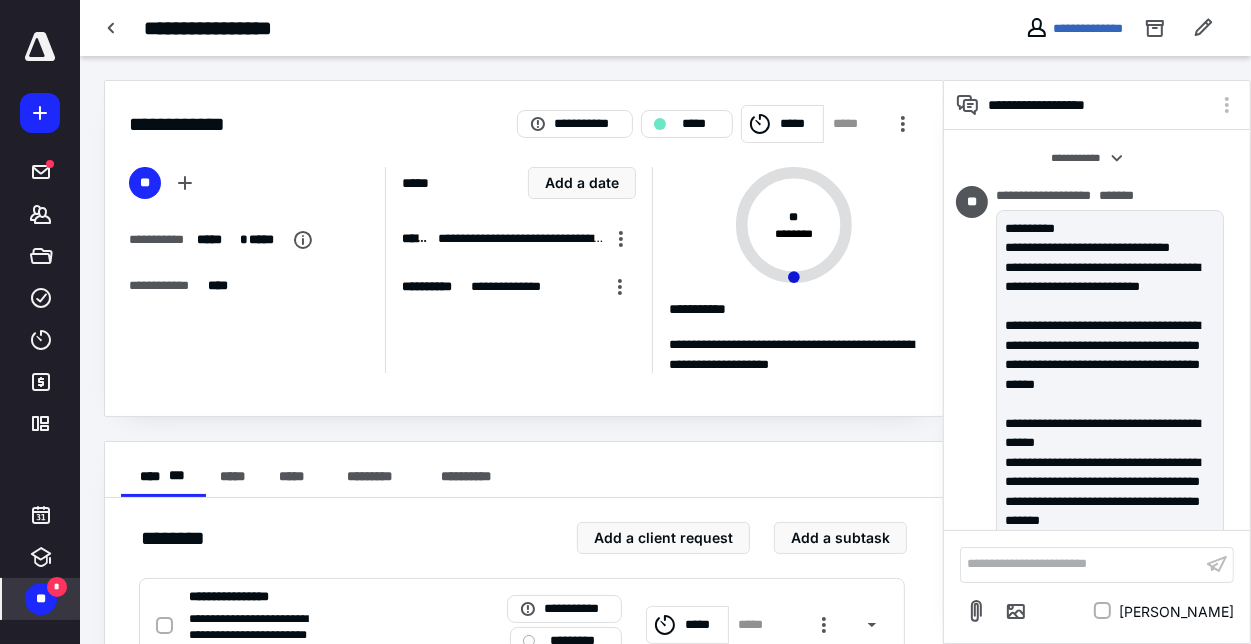 click on "**********" at bounding box center [460, 28] 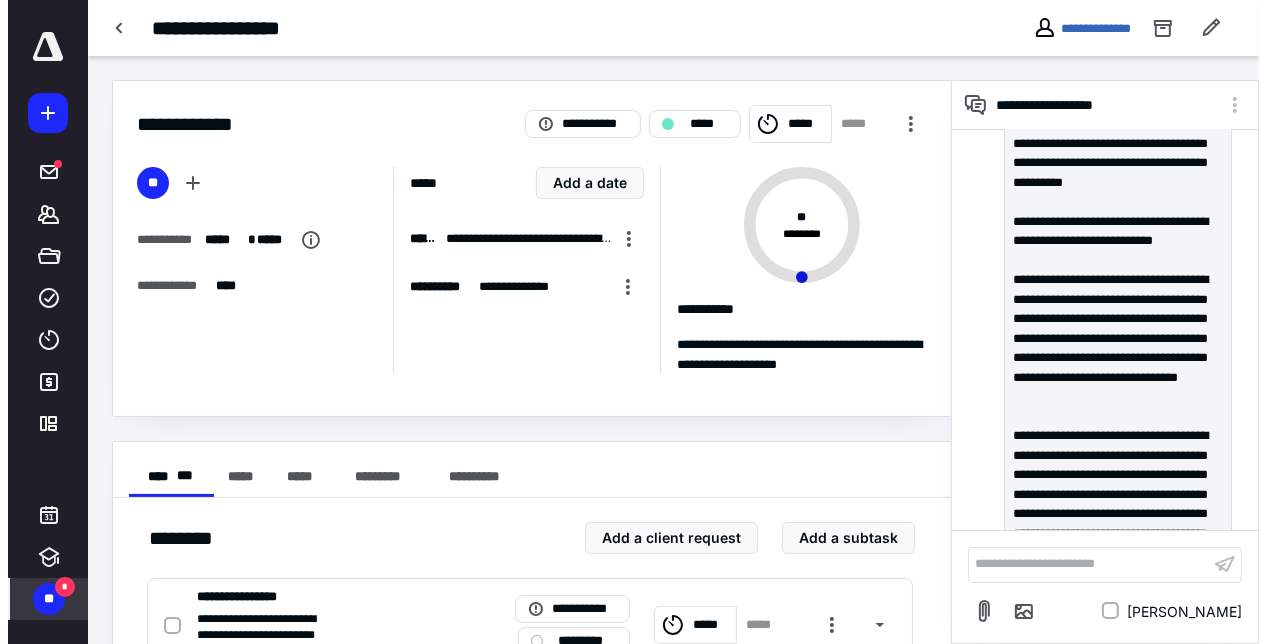 scroll, scrollTop: 600, scrollLeft: 0, axis: vertical 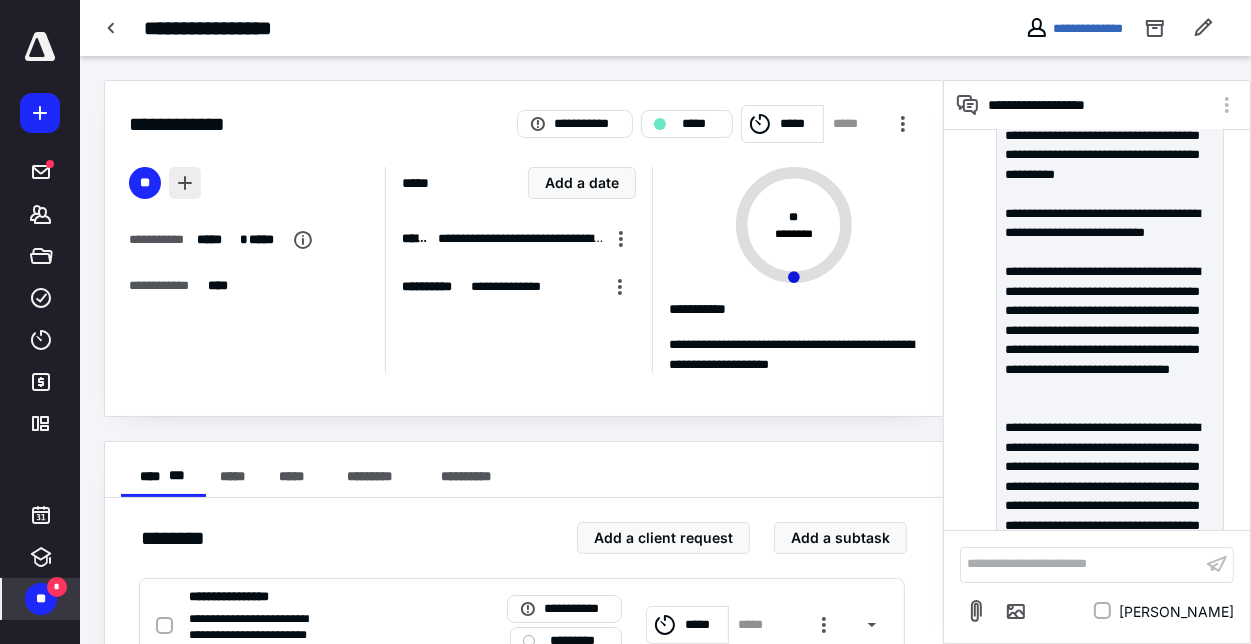 click at bounding box center (185, 183) 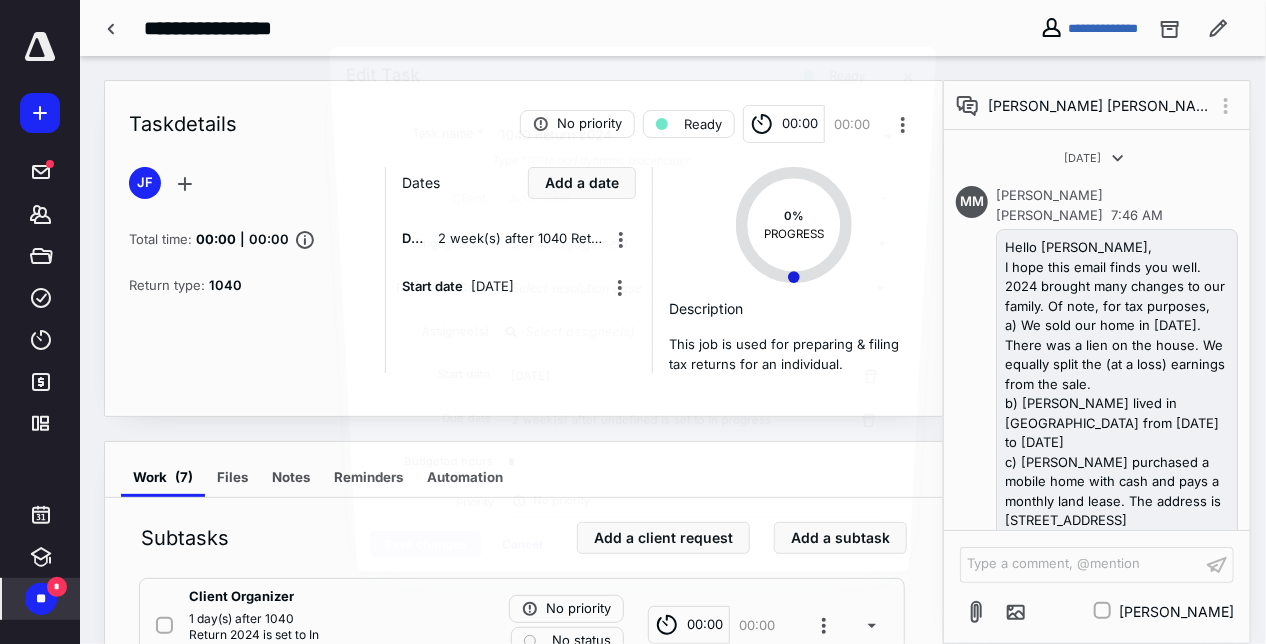 scroll, scrollTop: 600, scrollLeft: 0, axis: vertical 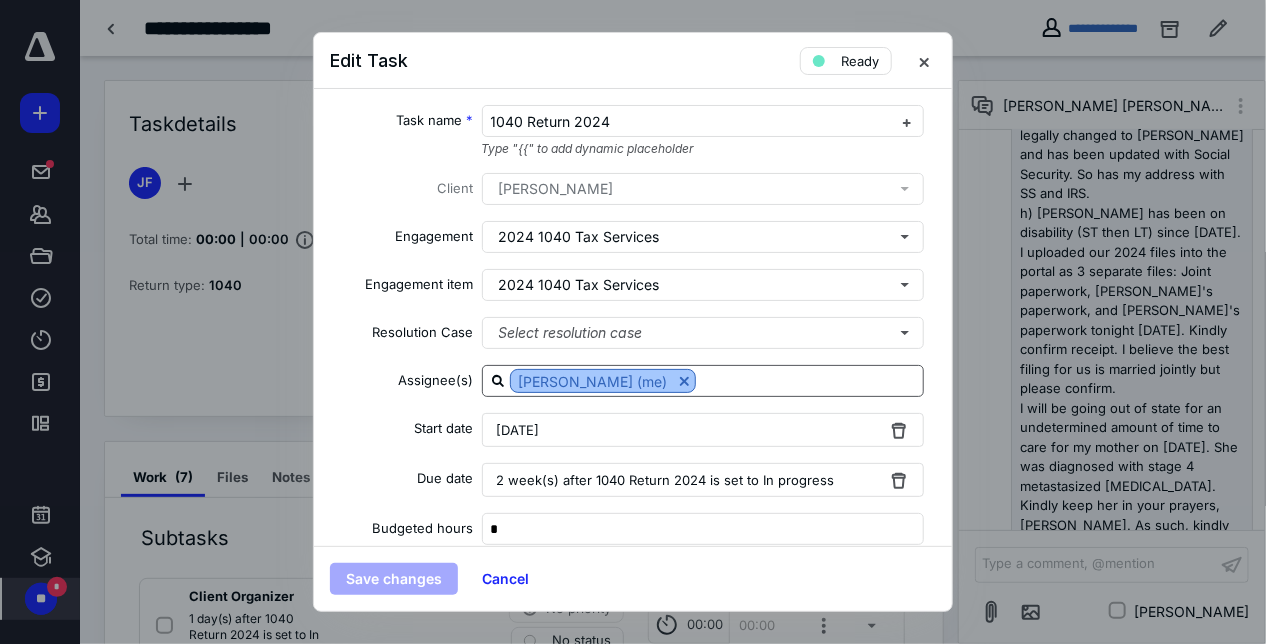 click at bounding box center [684, 381] 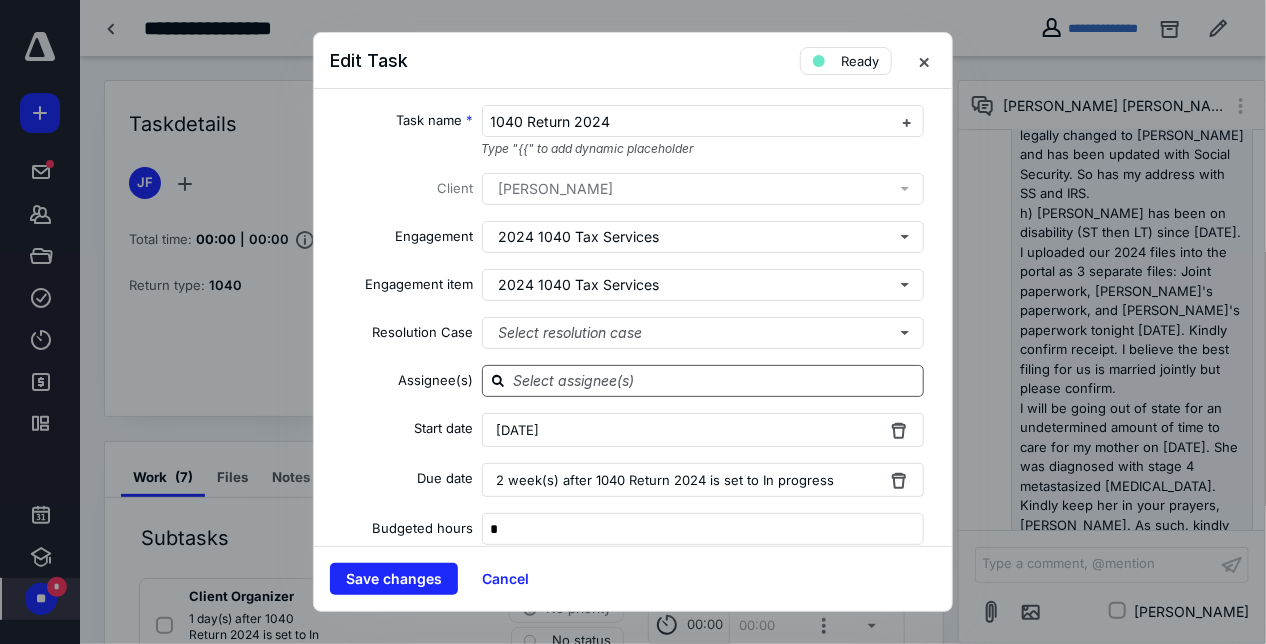 click 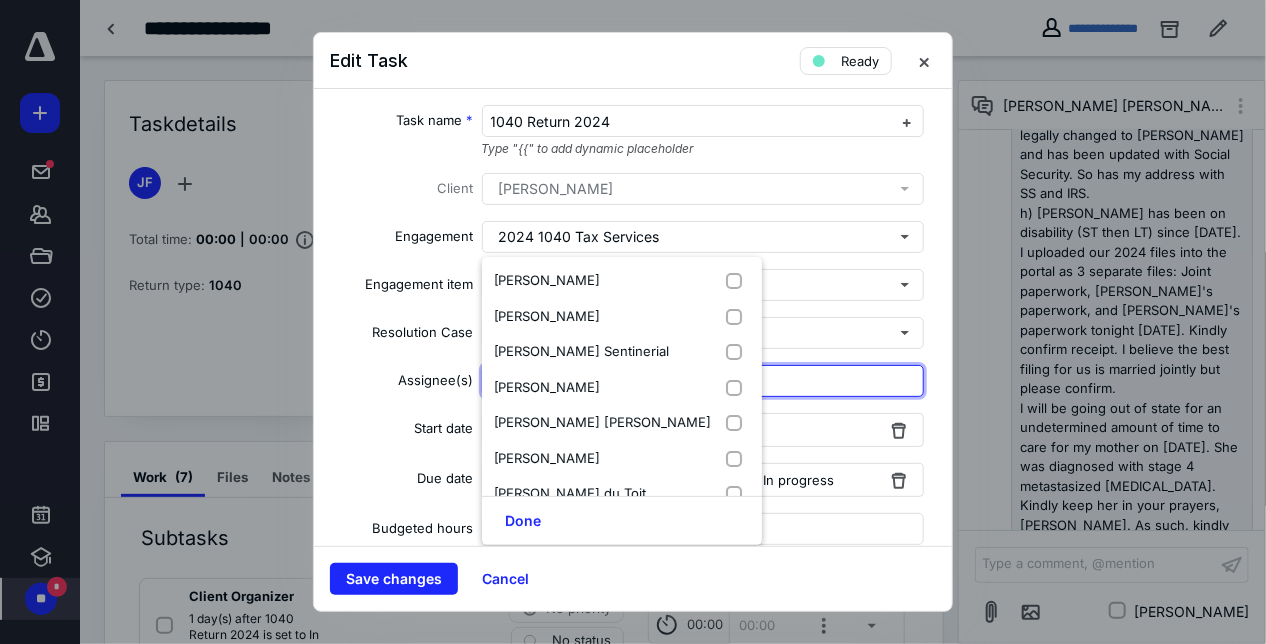 scroll, scrollTop: 300, scrollLeft: 0, axis: vertical 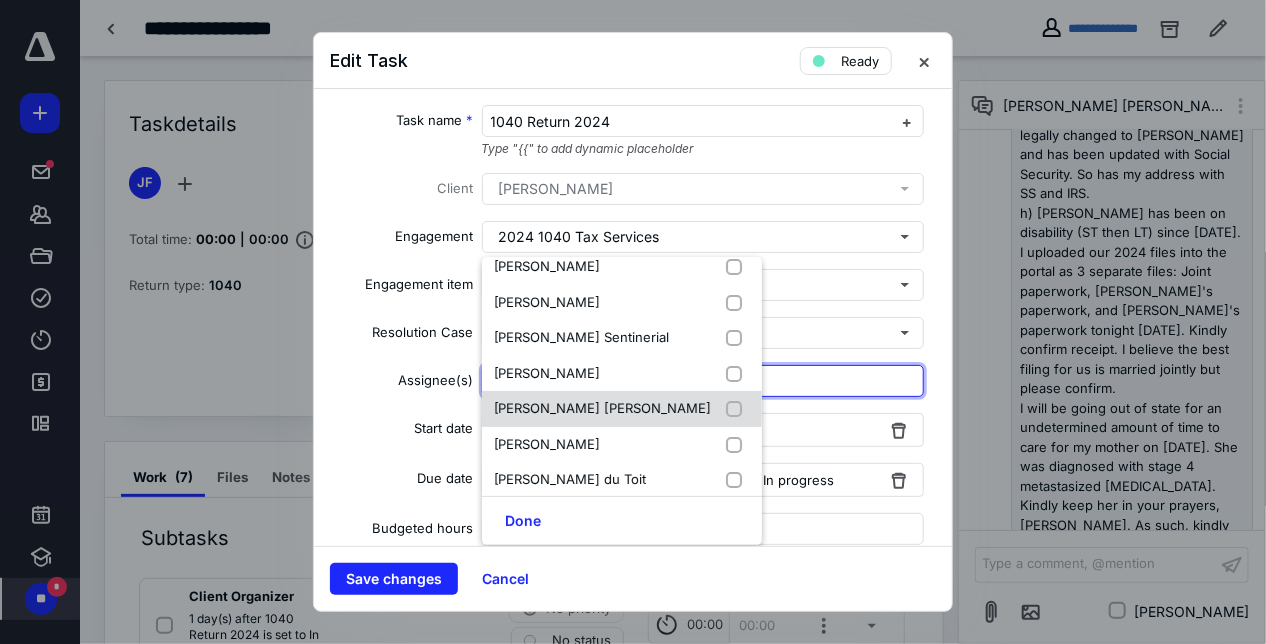 click on "[PERSON_NAME] [PERSON_NAME]" at bounding box center (603, 408) 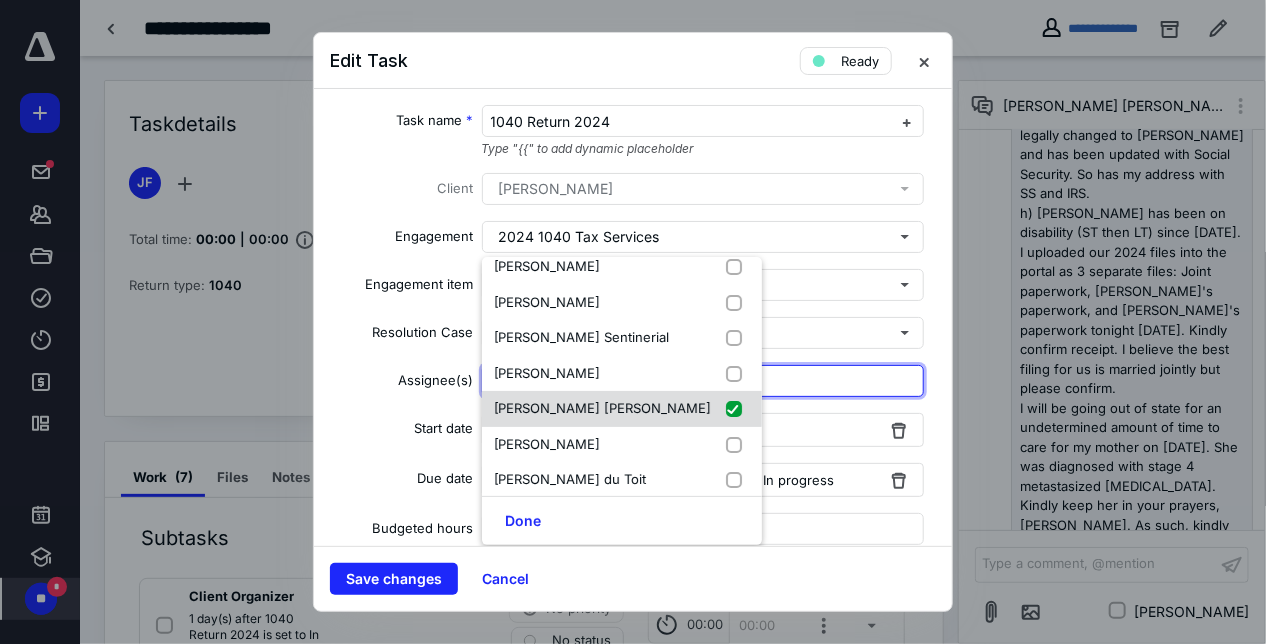checkbox on "true" 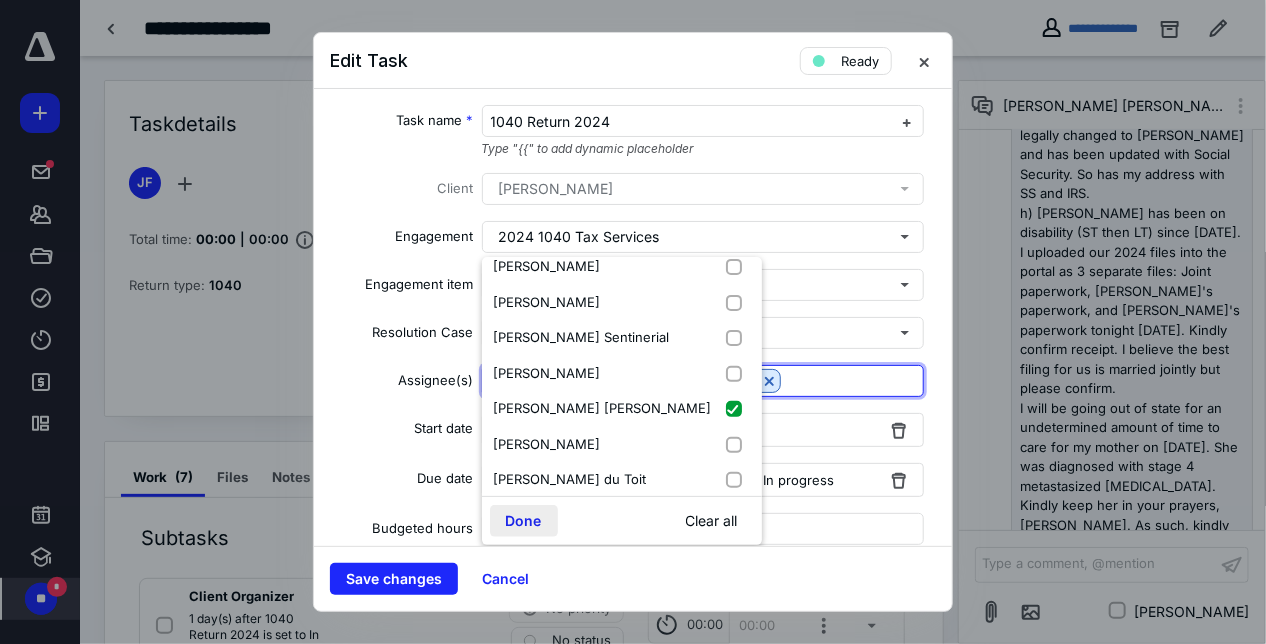 drag, startPoint x: 505, startPoint y: 531, endPoint x: 506, endPoint y: 520, distance: 11.045361 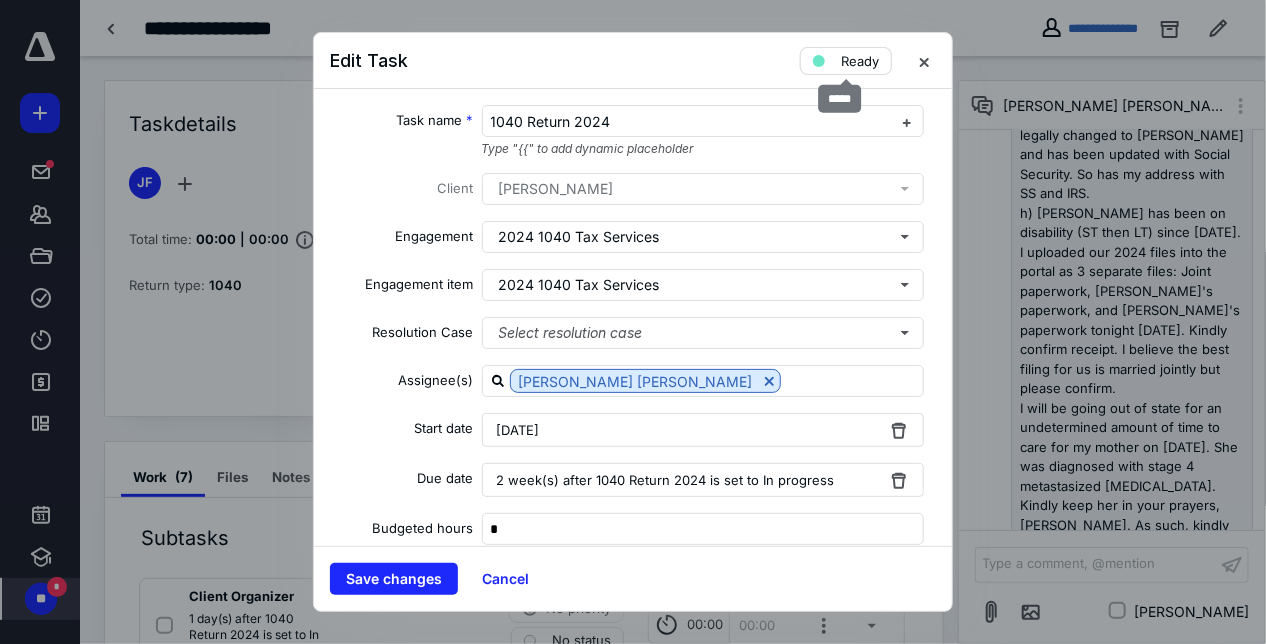 click on "Ready" at bounding box center (846, 61) 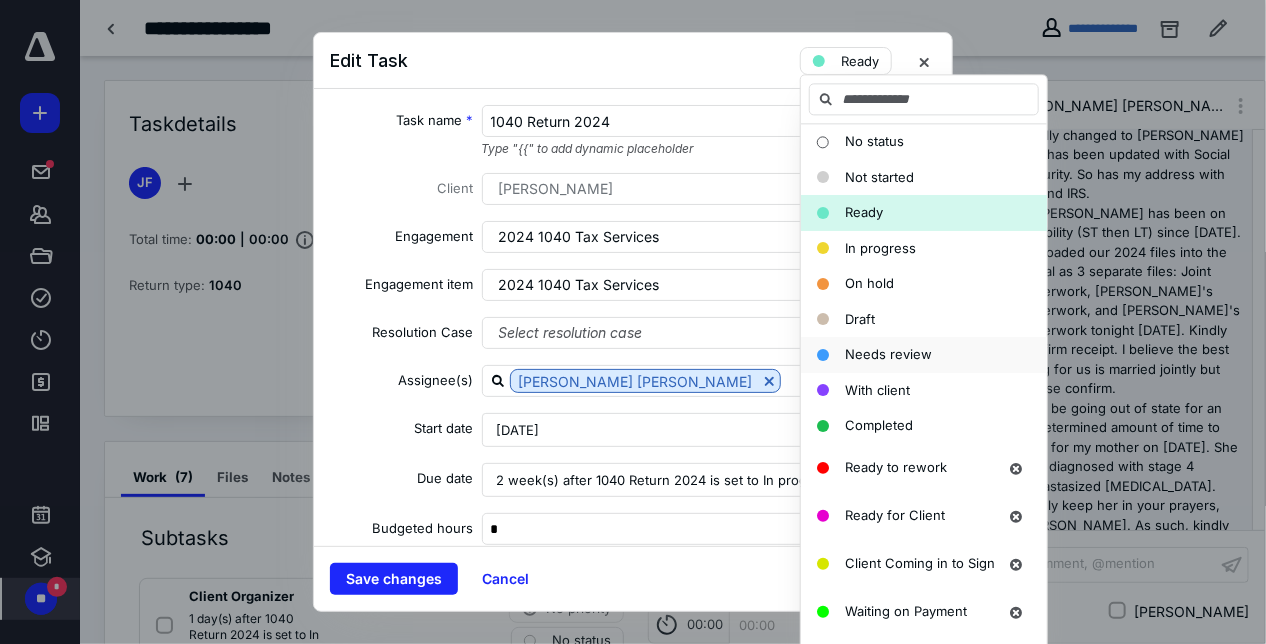 click on "Needs review" at bounding box center (888, 354) 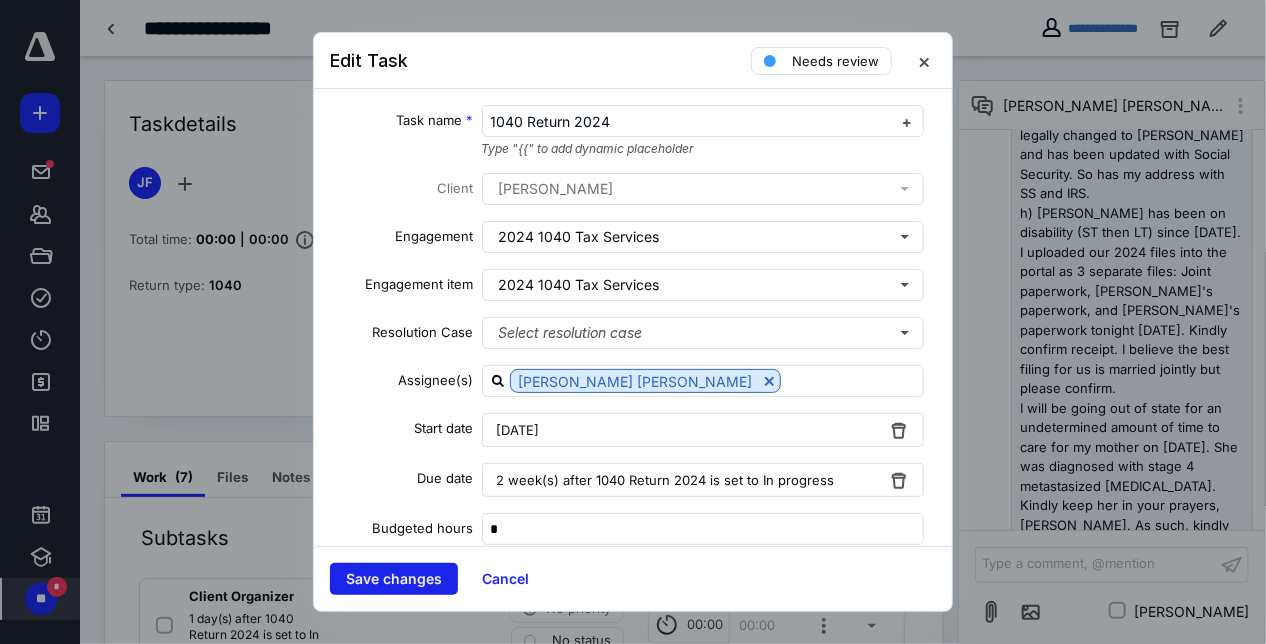 click on "Save changes" at bounding box center (394, 579) 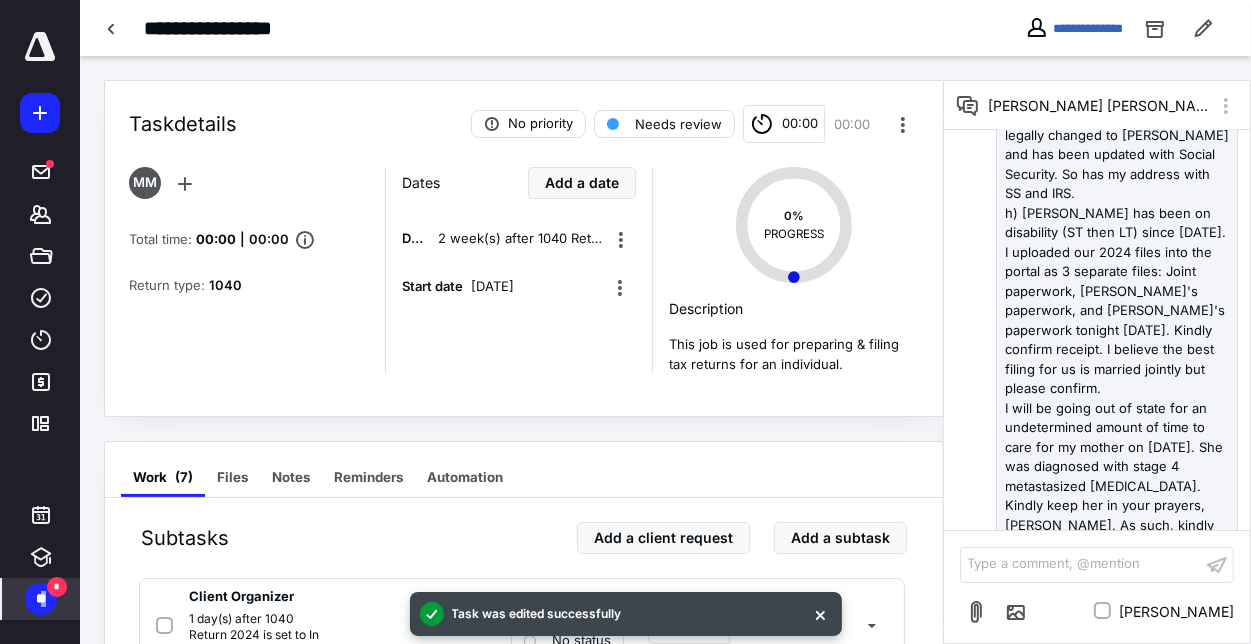 click on "**" at bounding box center (41, 599) 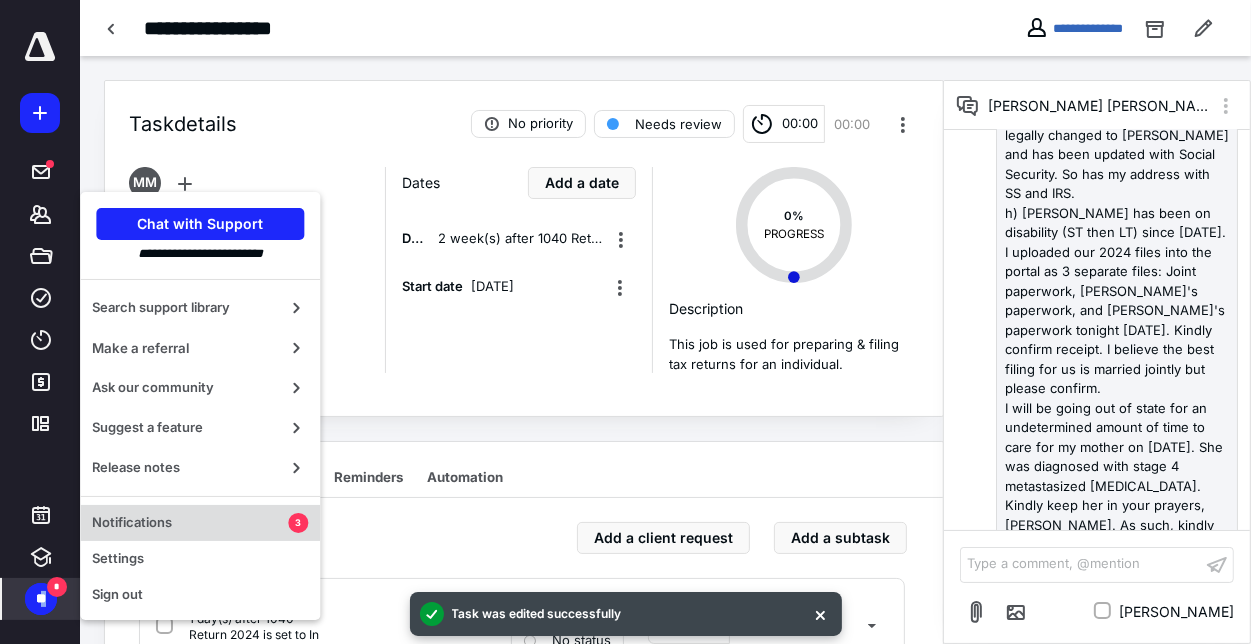 click on "Notifications" at bounding box center [190, 523] 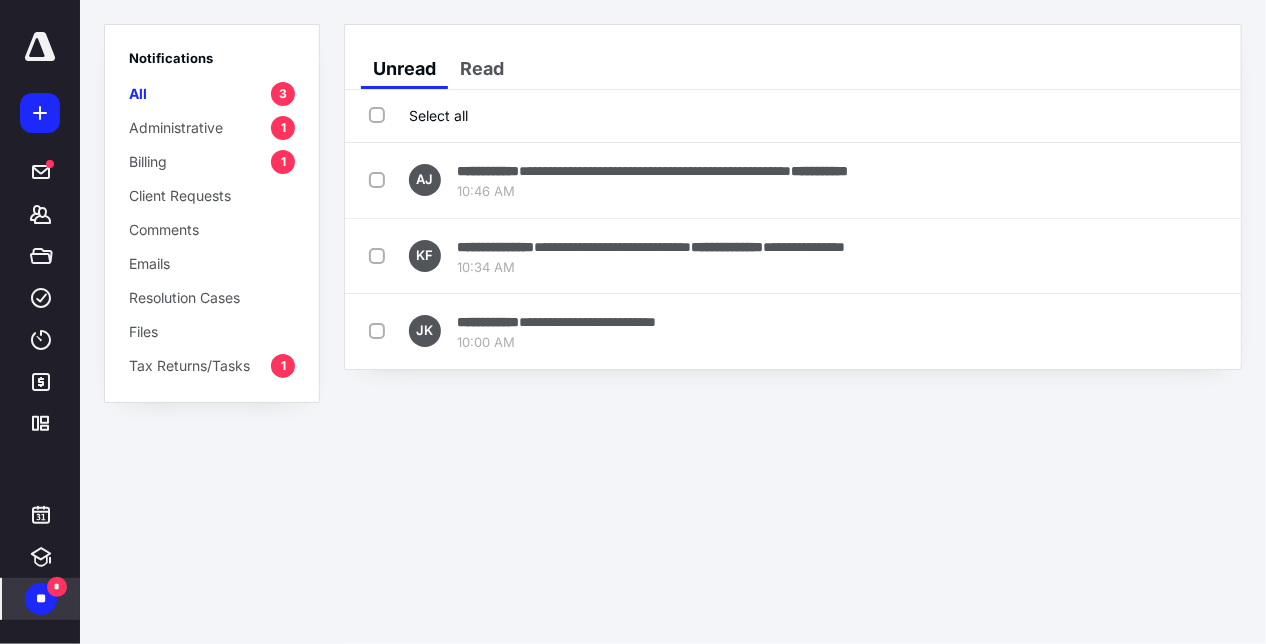 click on "Select all" at bounding box center [418, 115] 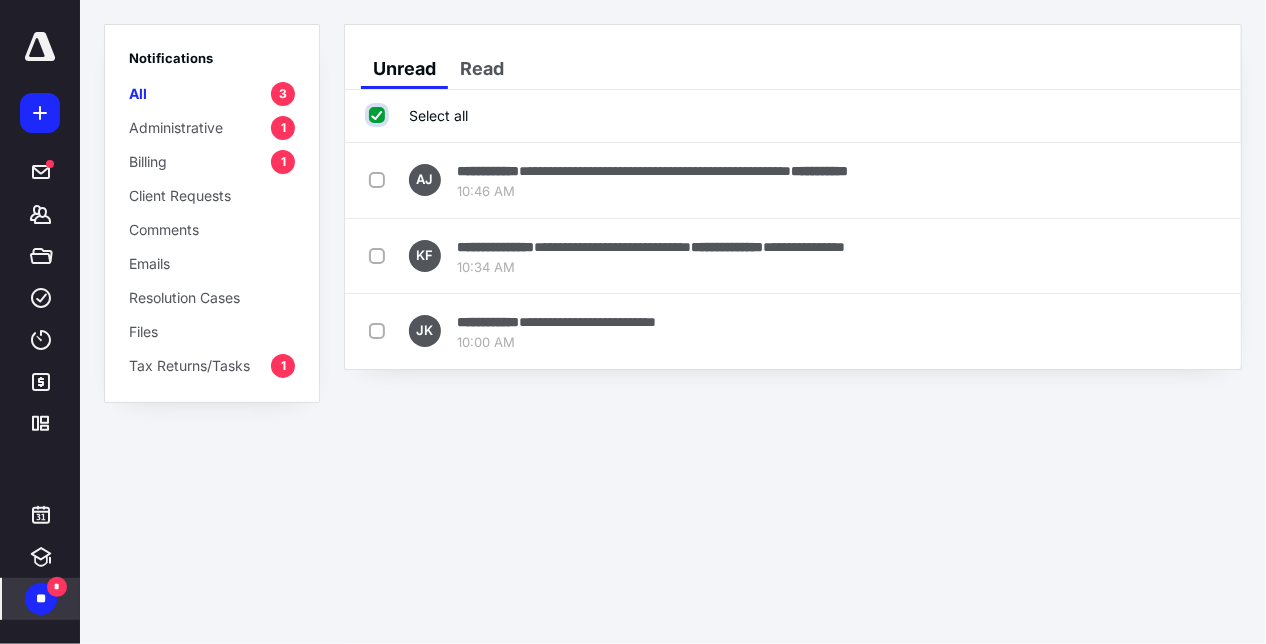 checkbox on "true" 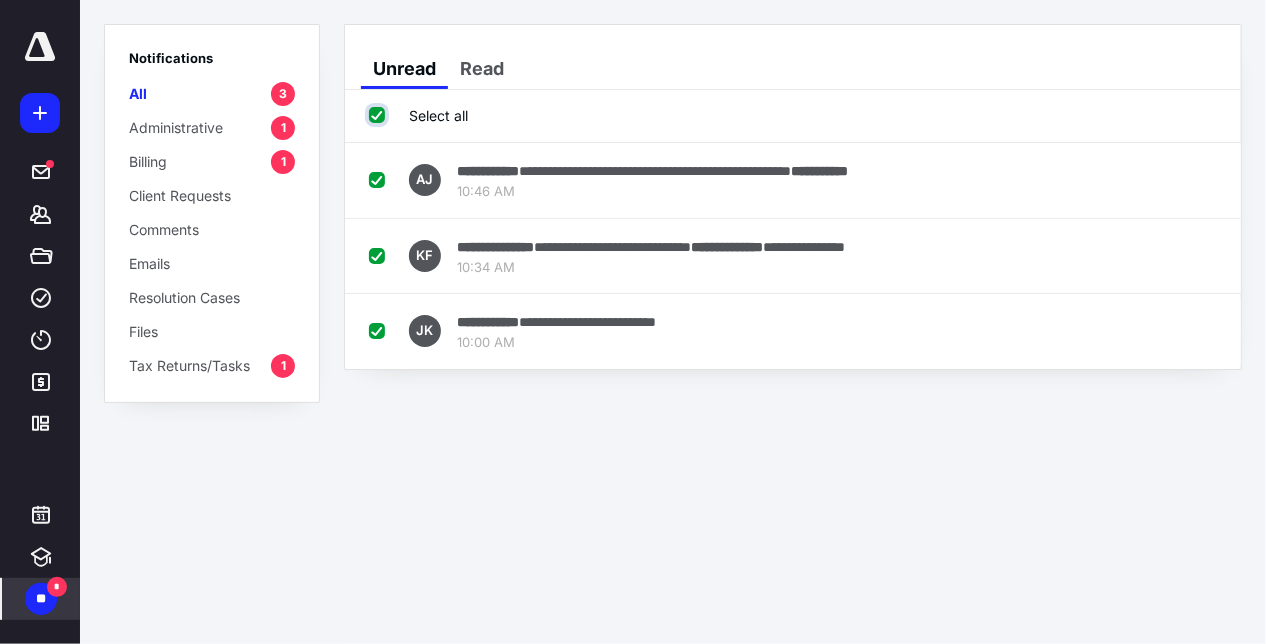 checkbox on "true" 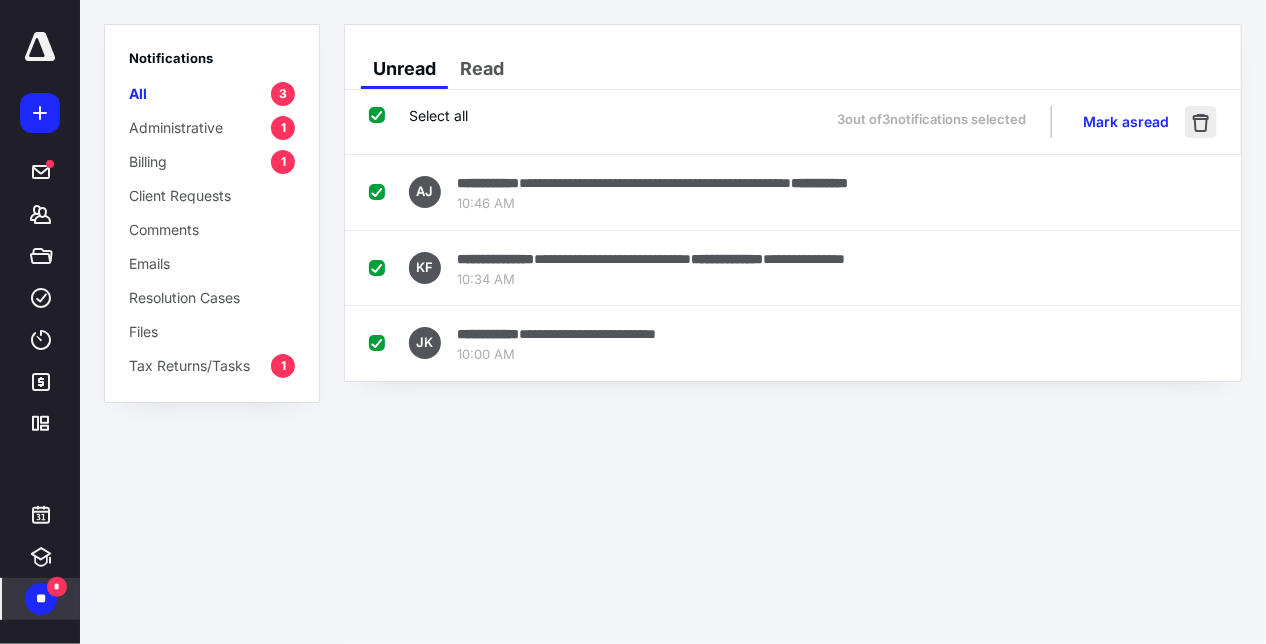 click at bounding box center [1201, 122] 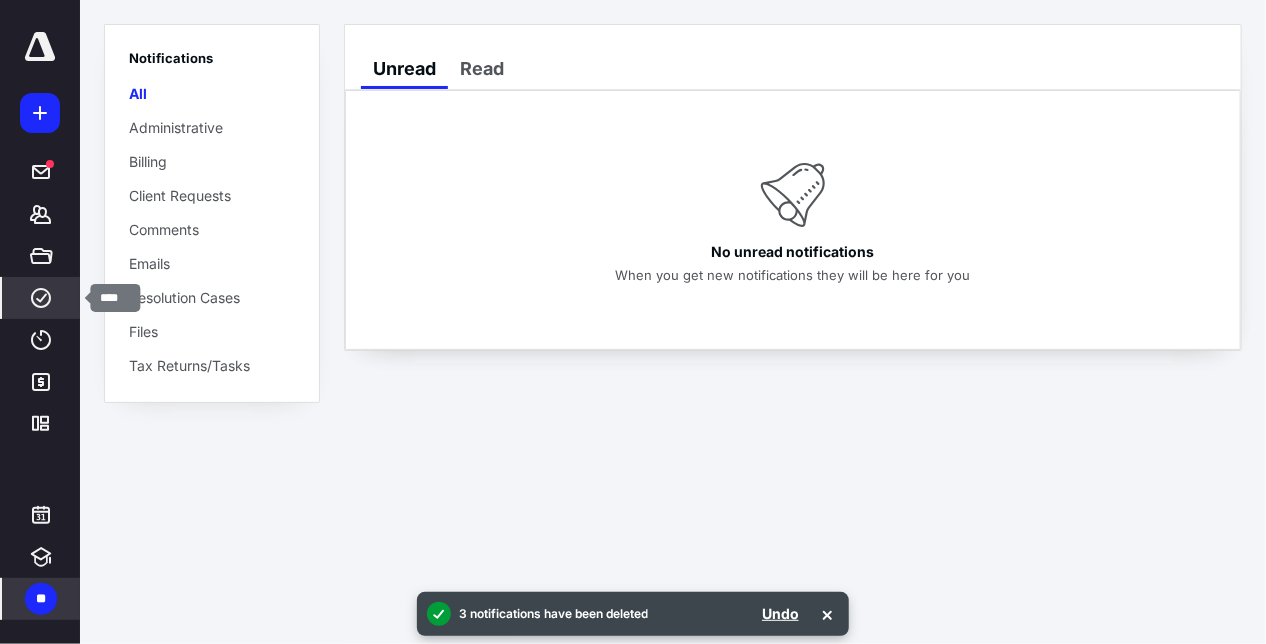 click 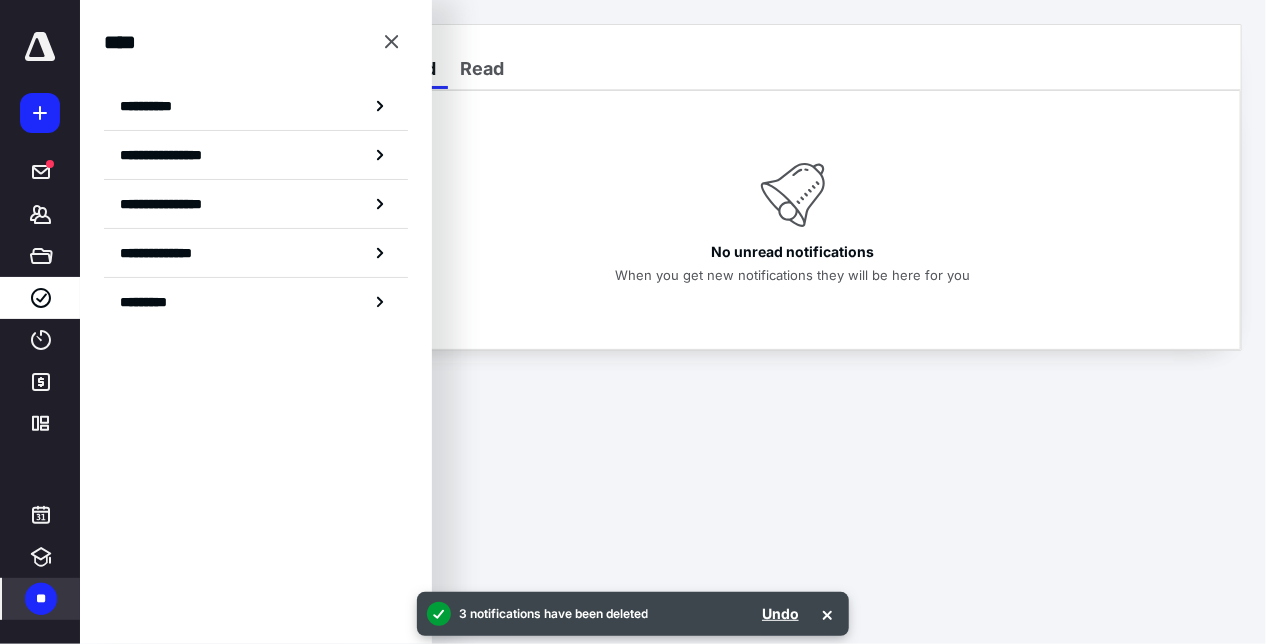 click on "**********" at bounding box center (256, 106) 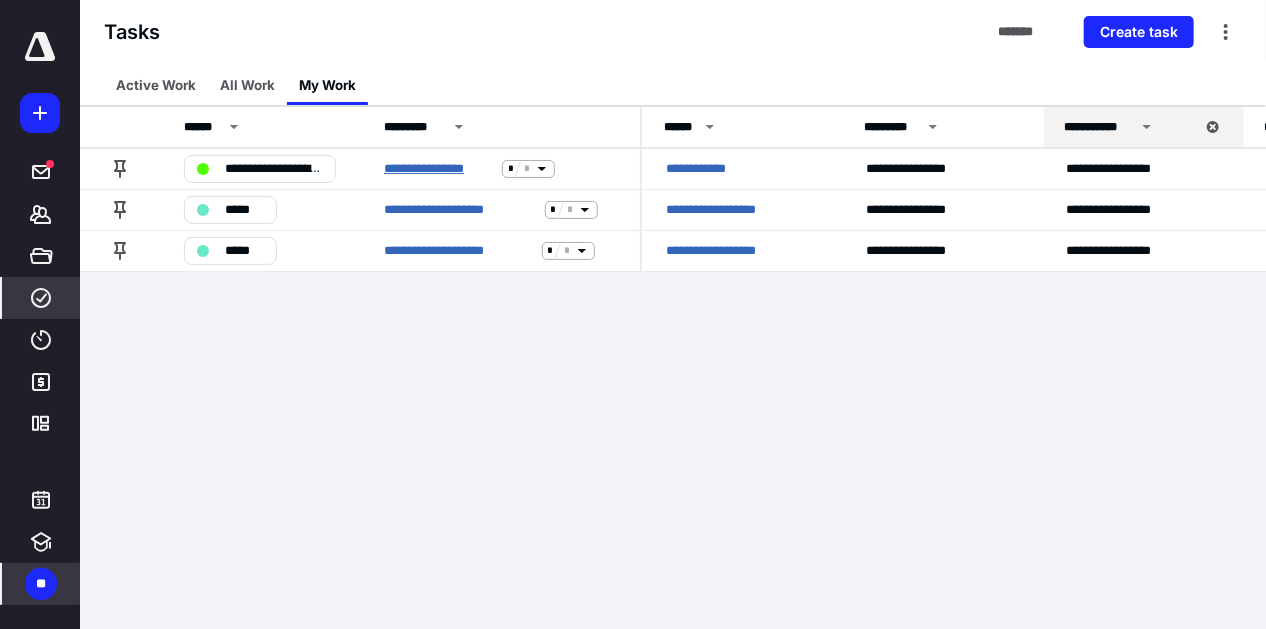 drag, startPoint x: 436, startPoint y: 163, endPoint x: 462, endPoint y: 175, distance: 28.635643 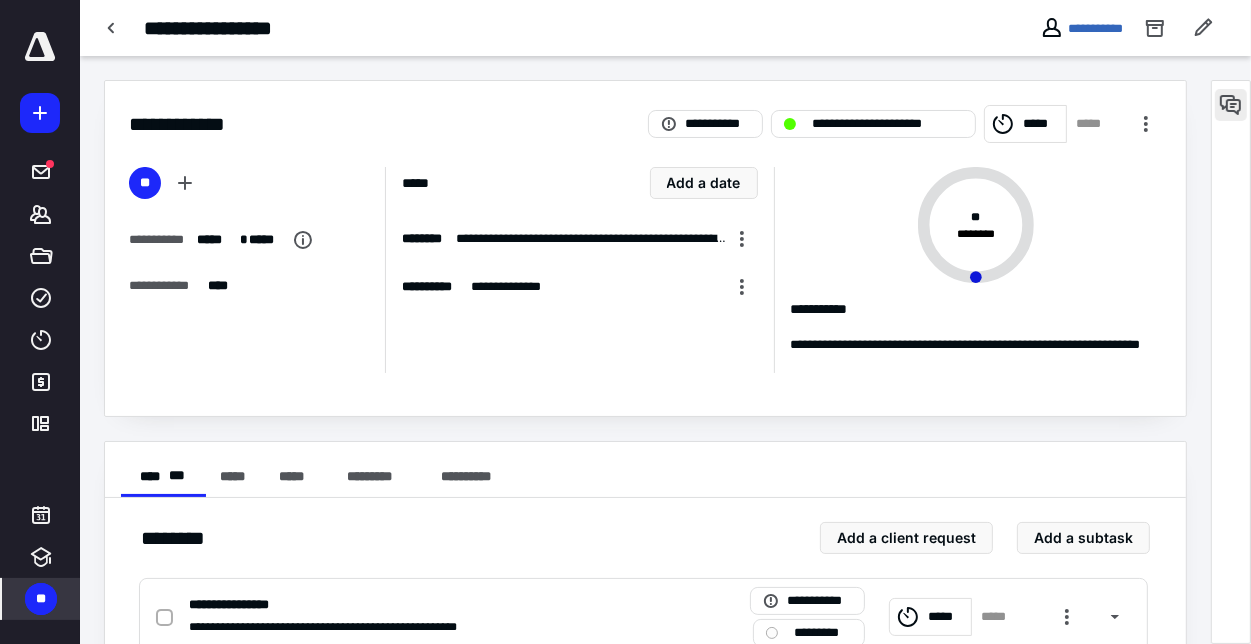click at bounding box center (1231, 105) 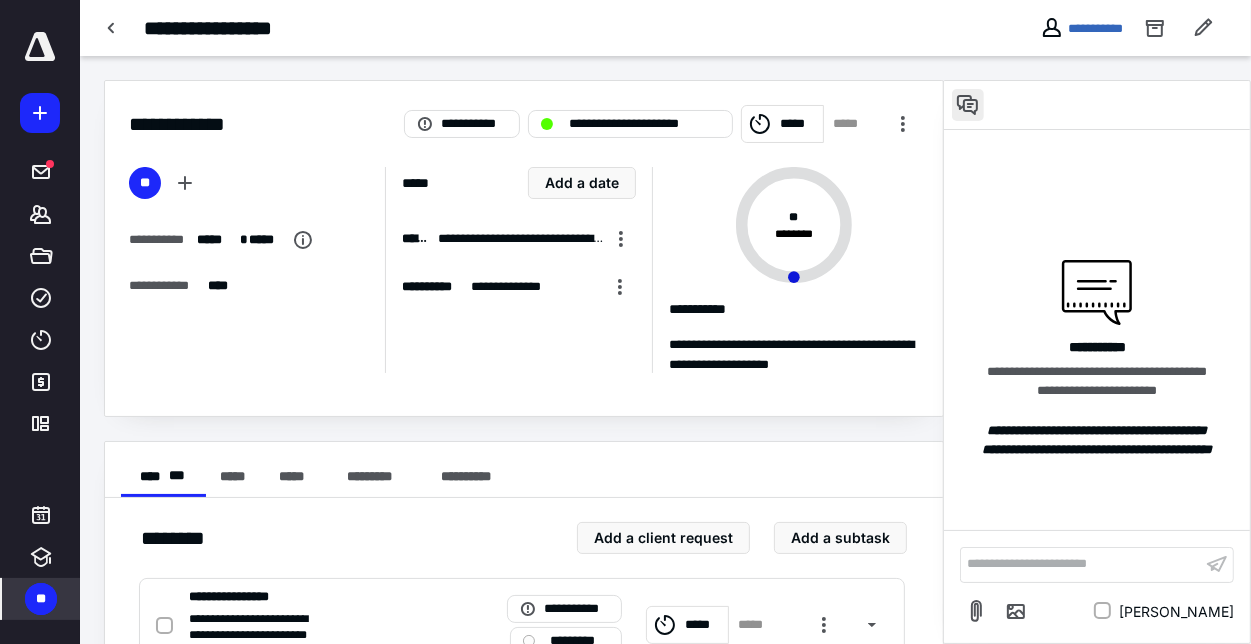 click at bounding box center (968, 105) 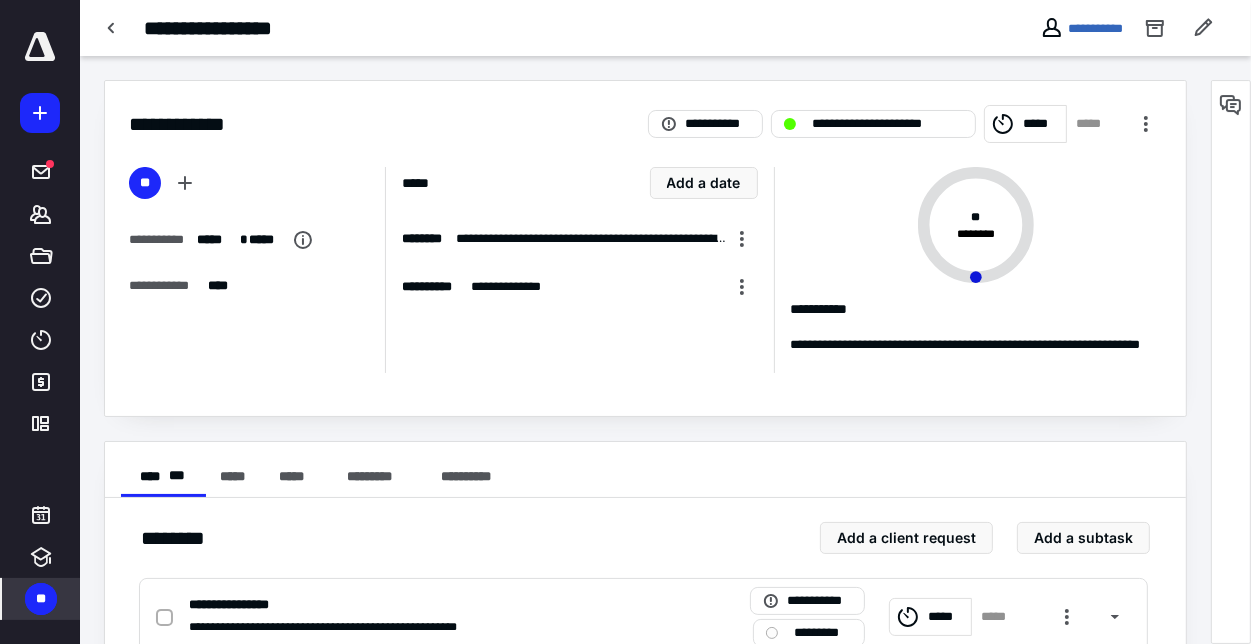 click on "**********" at bounding box center [645, 112] 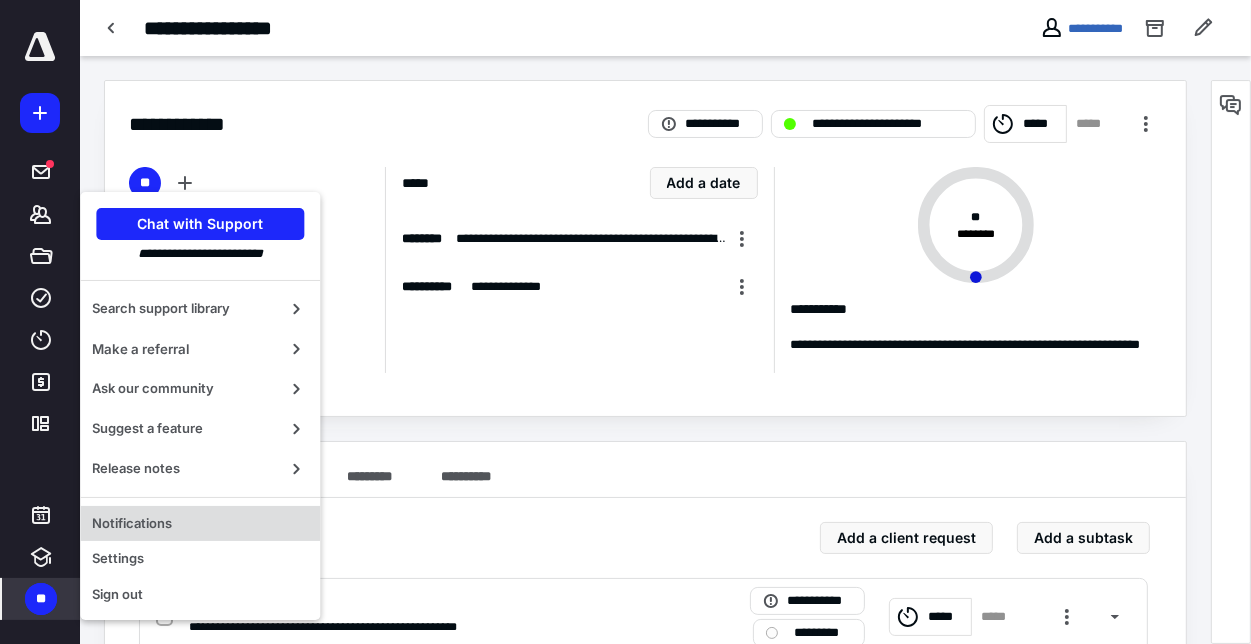 click on "Notifications" at bounding box center [200, 524] 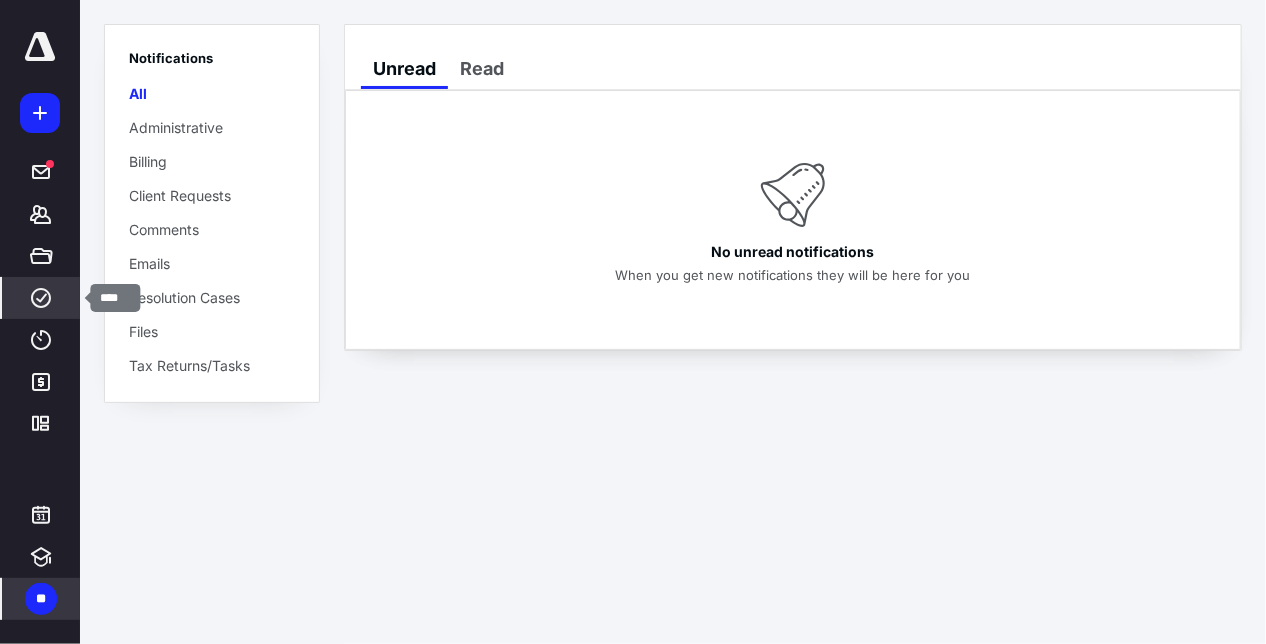 click 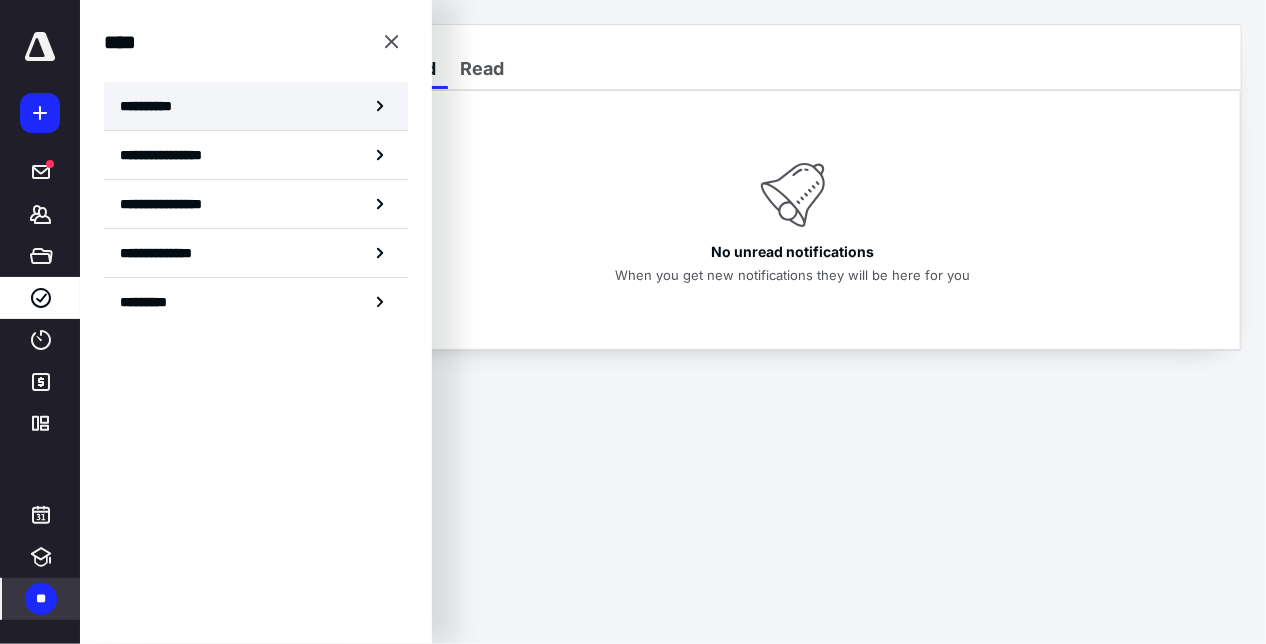 click on "**********" at bounding box center (153, 106) 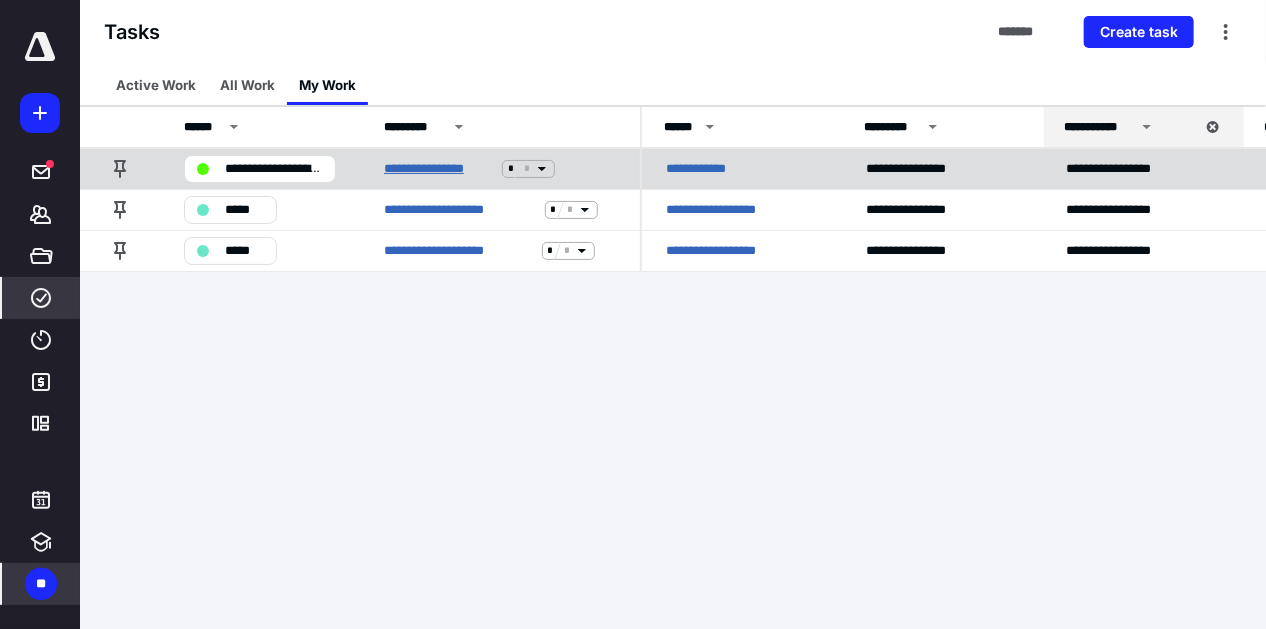 click on "**********" at bounding box center [439, 169] 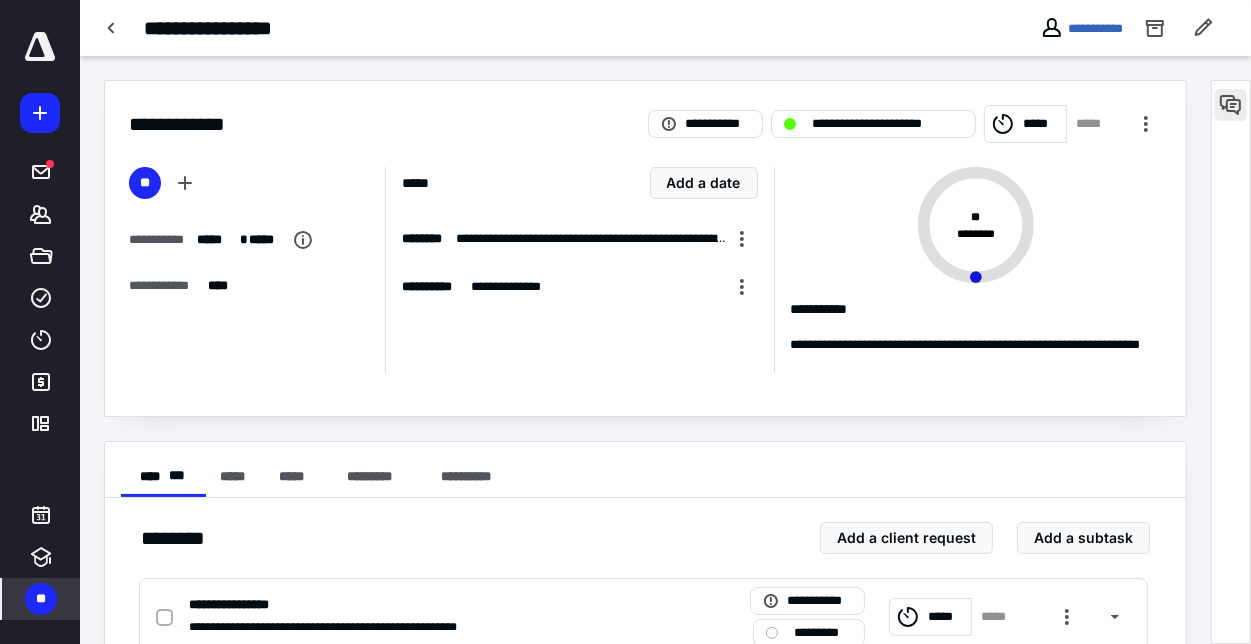 click at bounding box center (1231, 105) 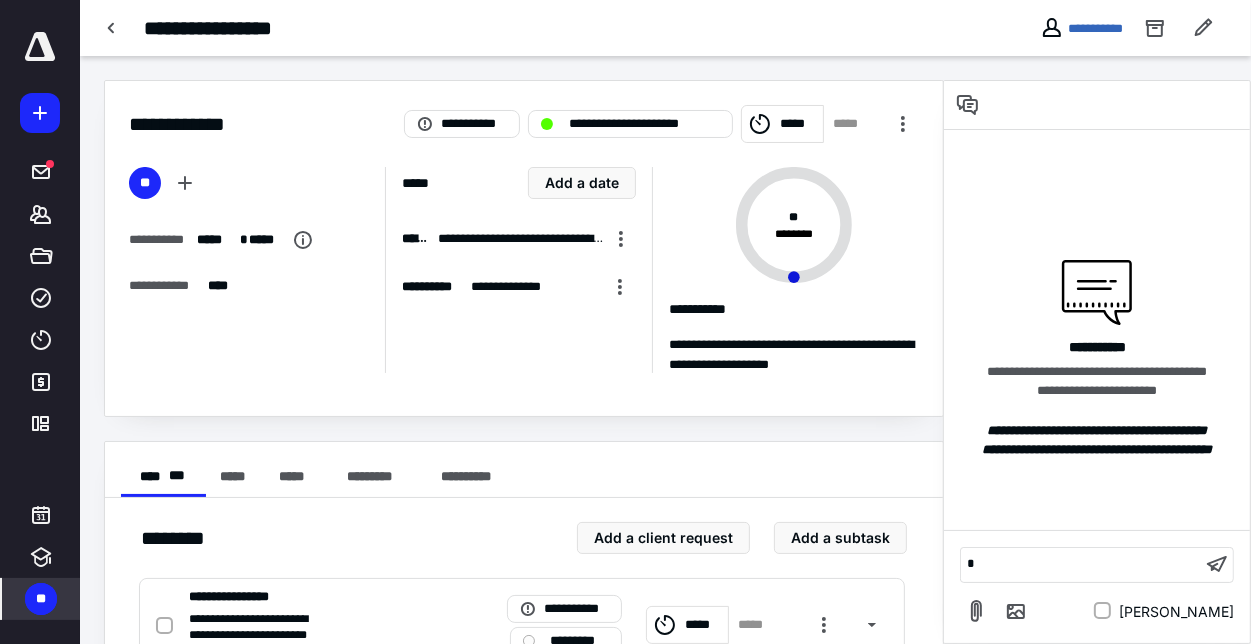 type 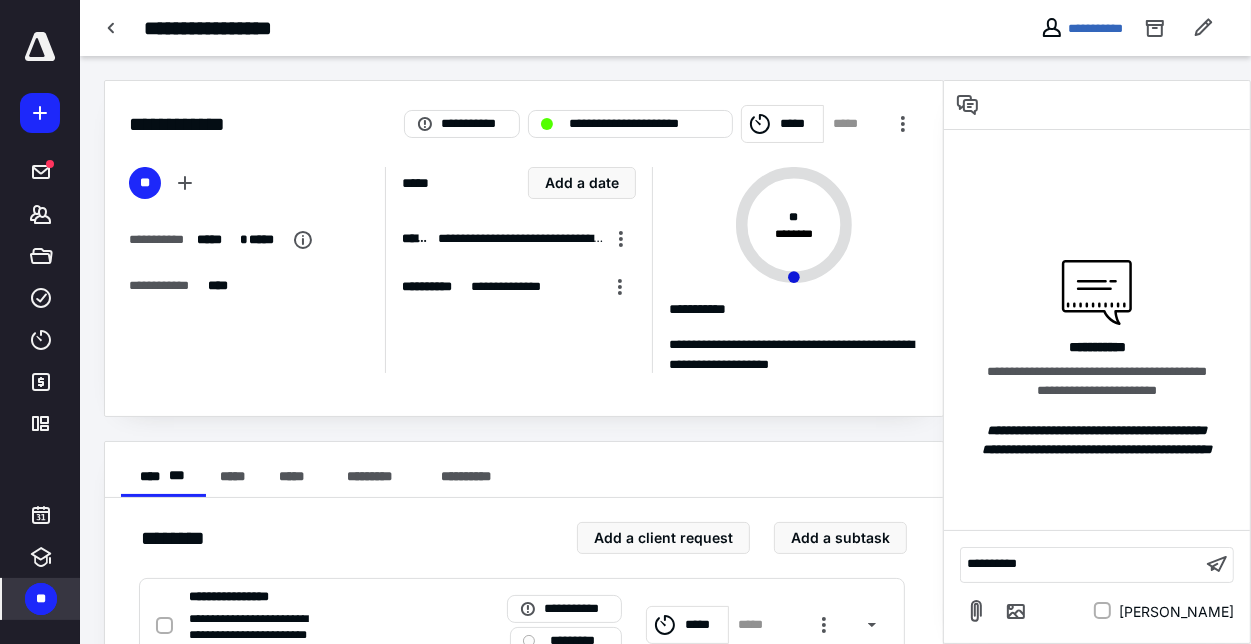 drag, startPoint x: 1100, startPoint y: 127, endPoint x: 1080, endPoint y: 139, distance: 23.323807 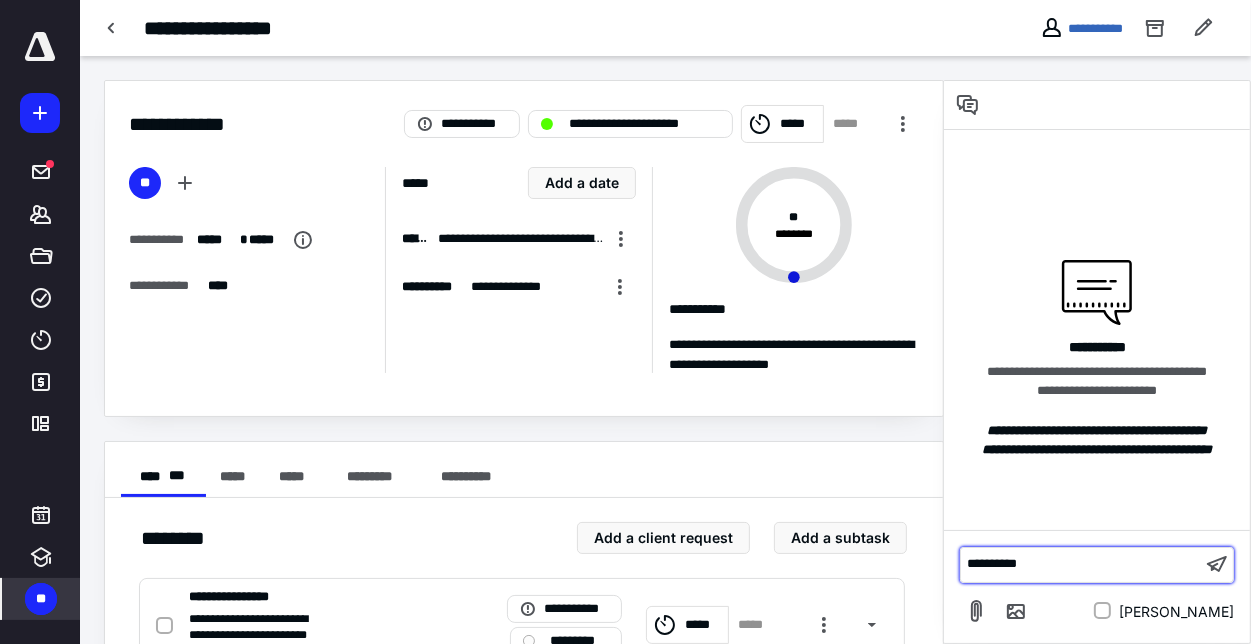 click on "**********" at bounding box center (1081, 564) 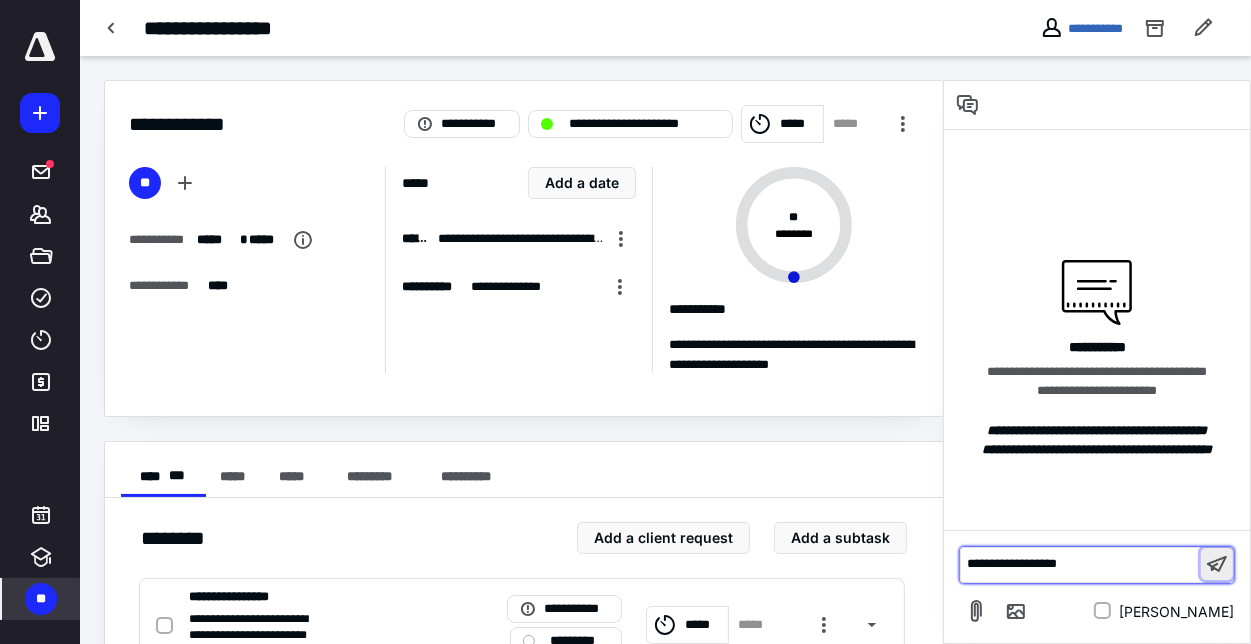 click at bounding box center [1217, 564] 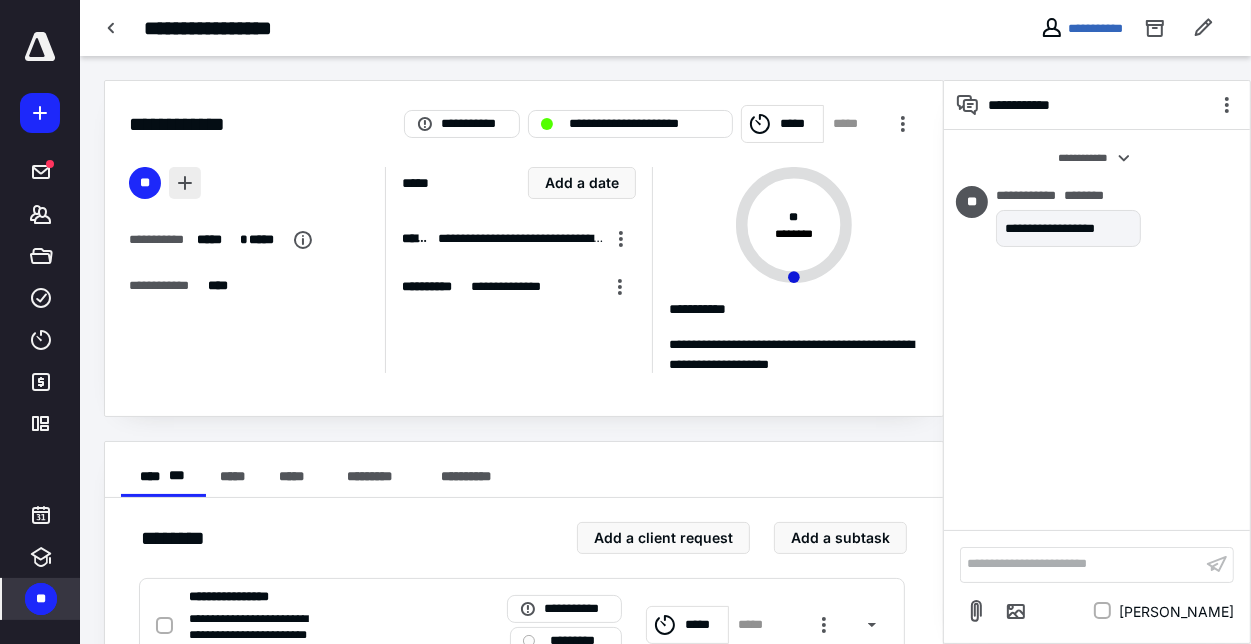 click at bounding box center (185, 183) 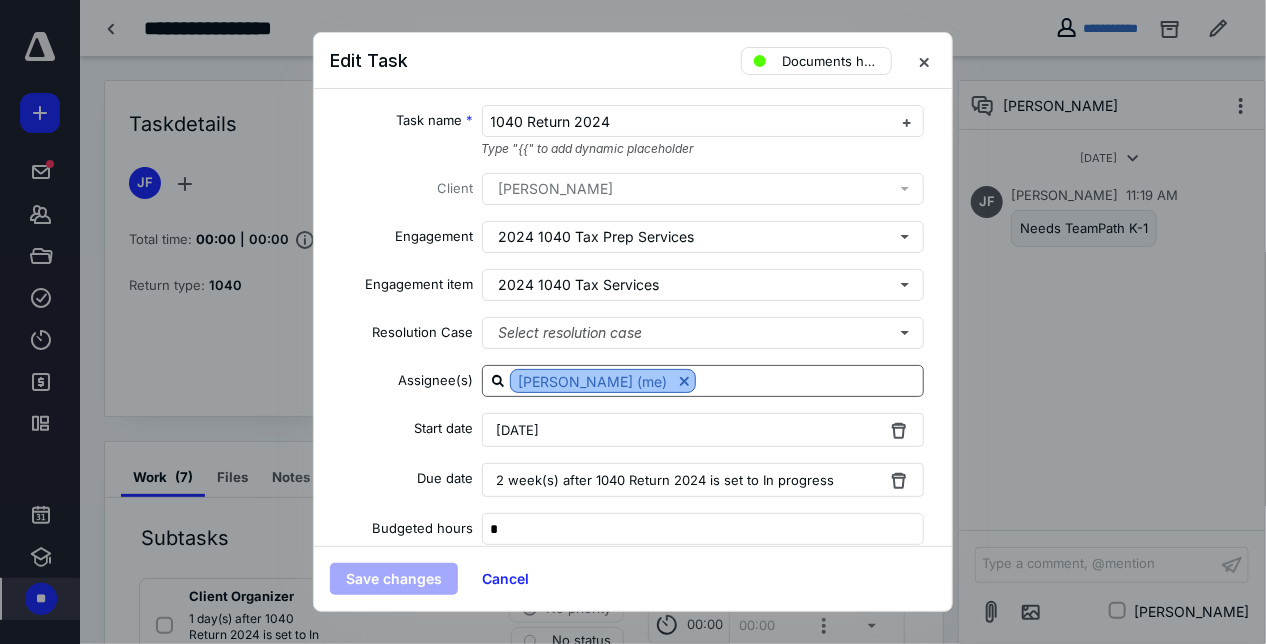 click at bounding box center (684, 381) 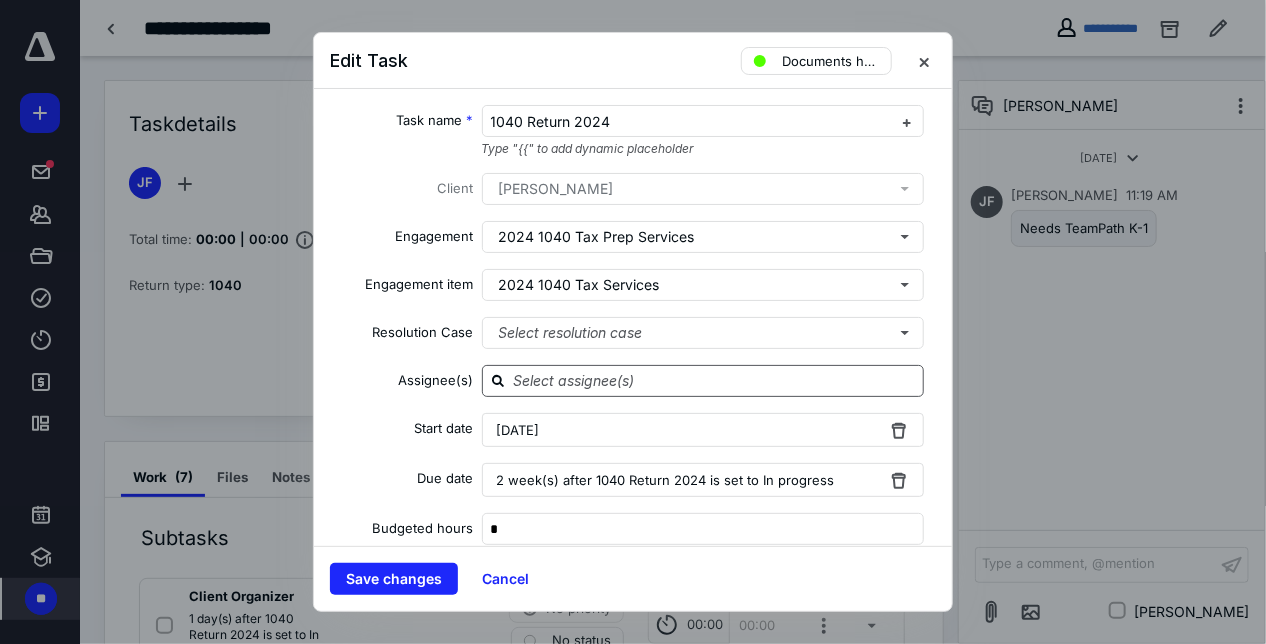 click 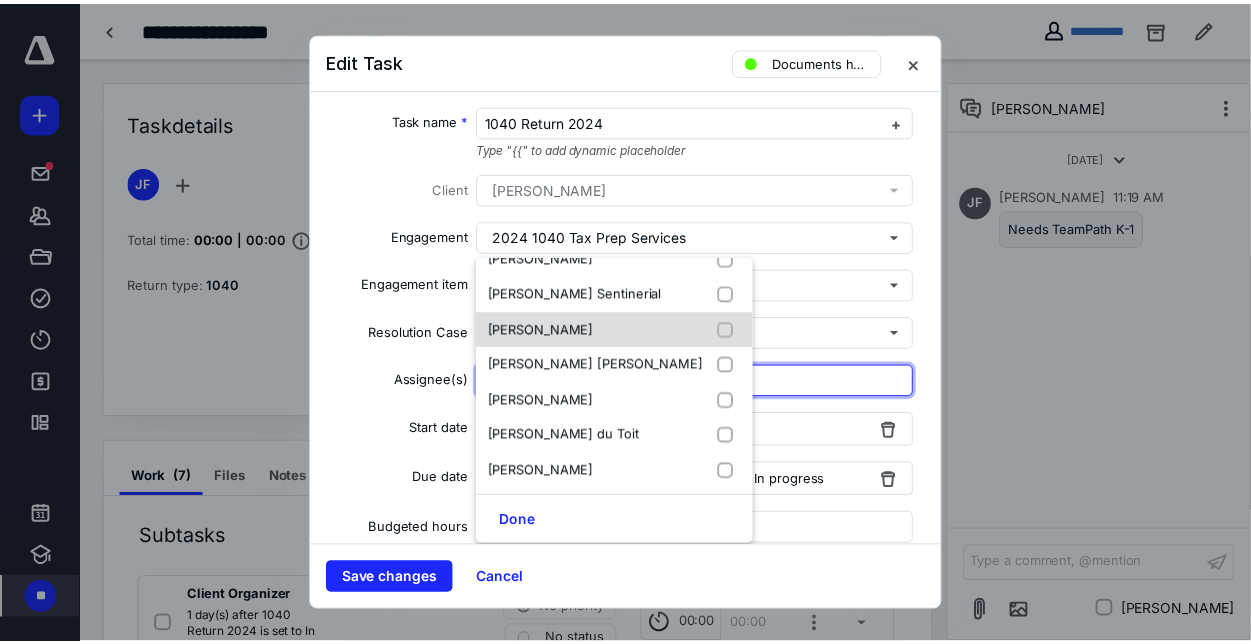 scroll, scrollTop: 346, scrollLeft: 0, axis: vertical 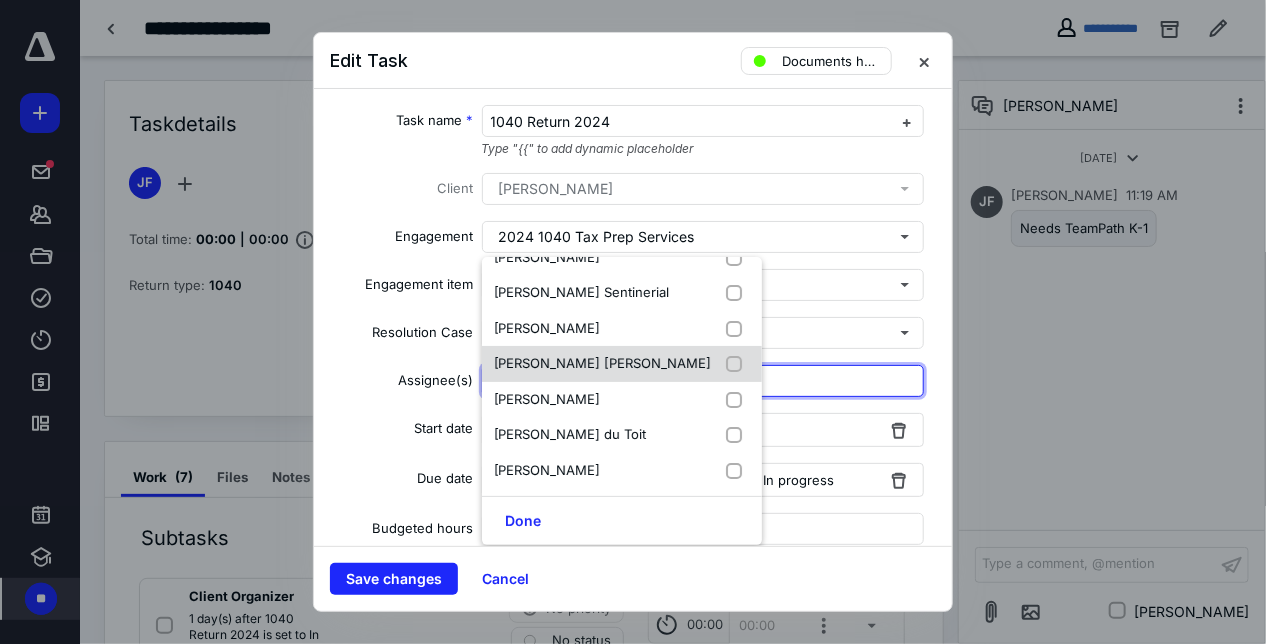 click on "[PERSON_NAME] [PERSON_NAME]" at bounding box center (603, 363) 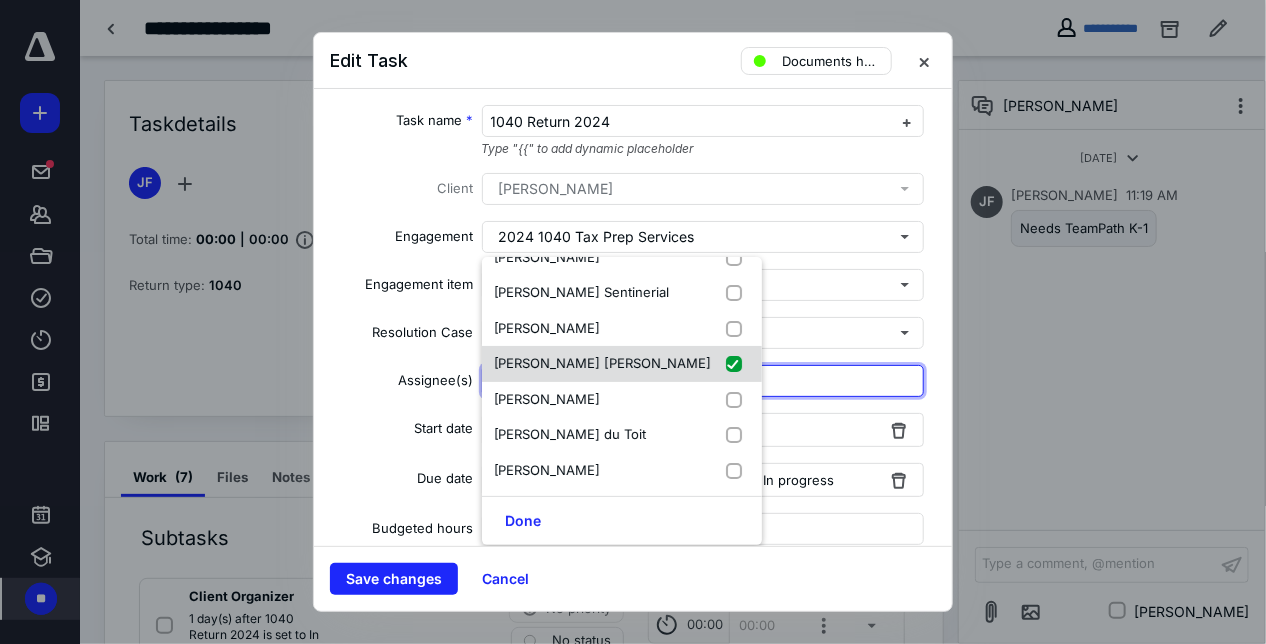 checkbox on "true" 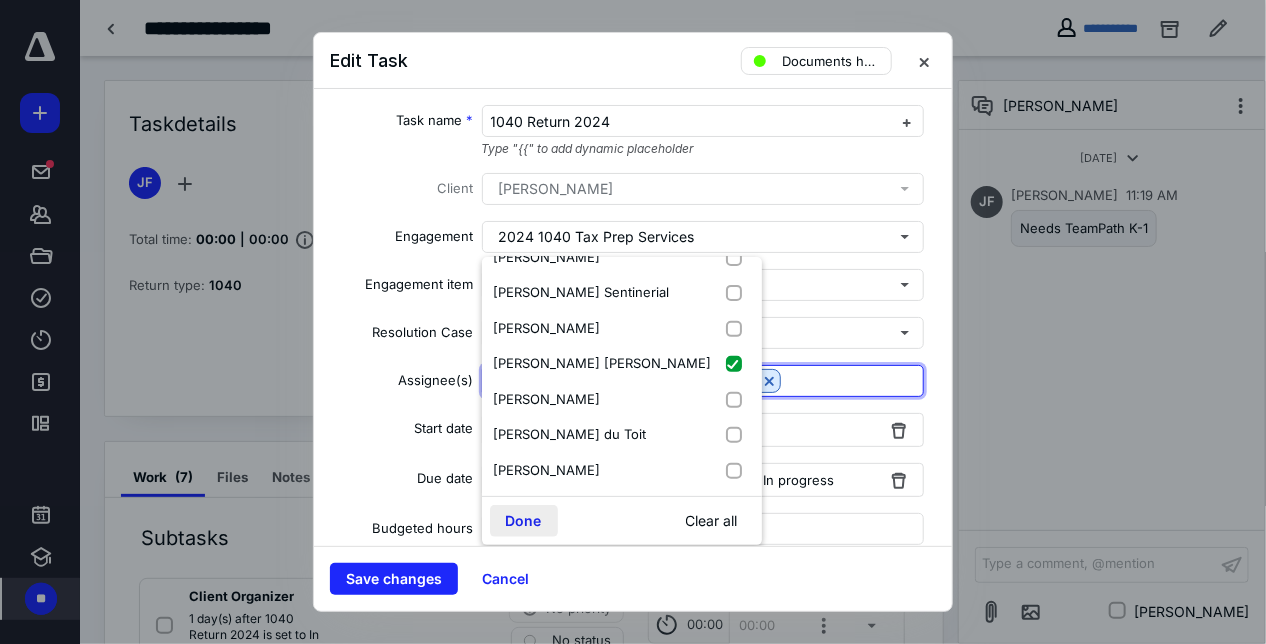 click on "Done" at bounding box center (524, 521) 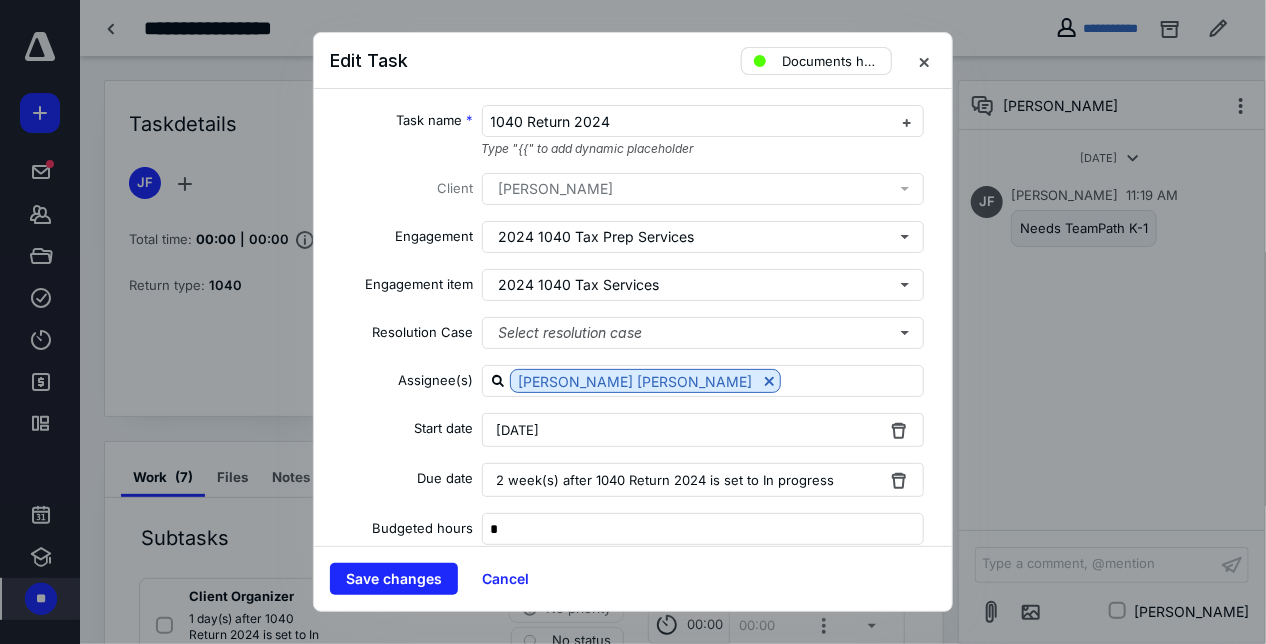 click on "Documents have Arrived" at bounding box center [816, 61] 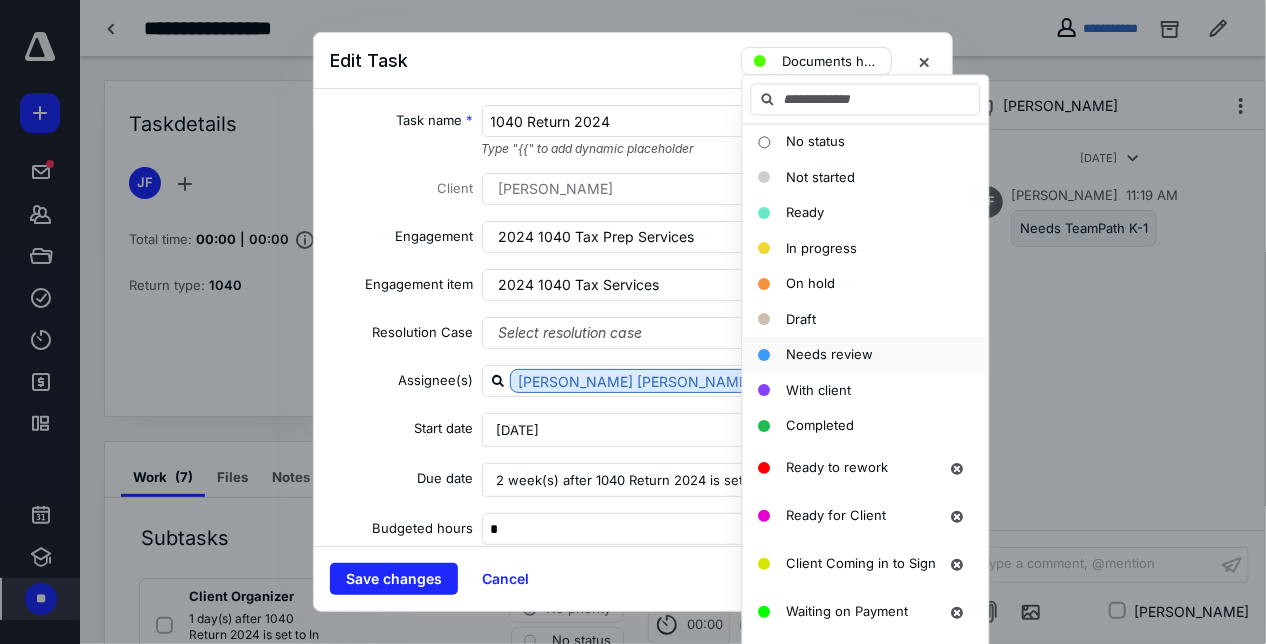 click on "Needs review" at bounding box center [830, 354] 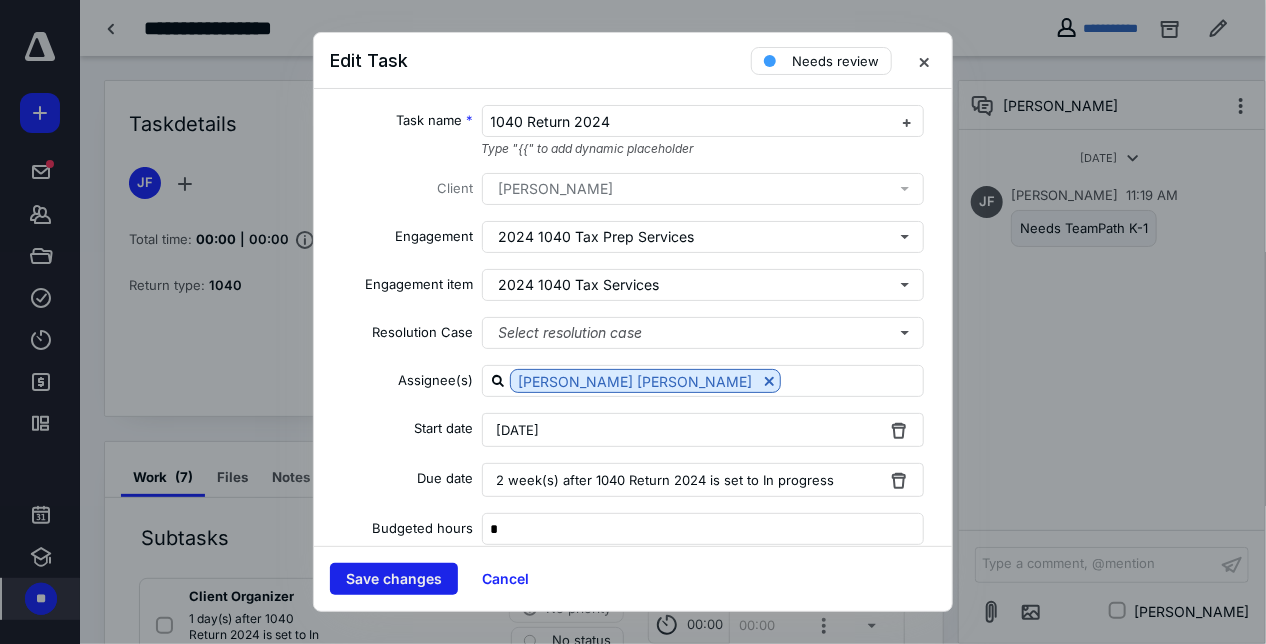 click on "Save changes" at bounding box center [394, 579] 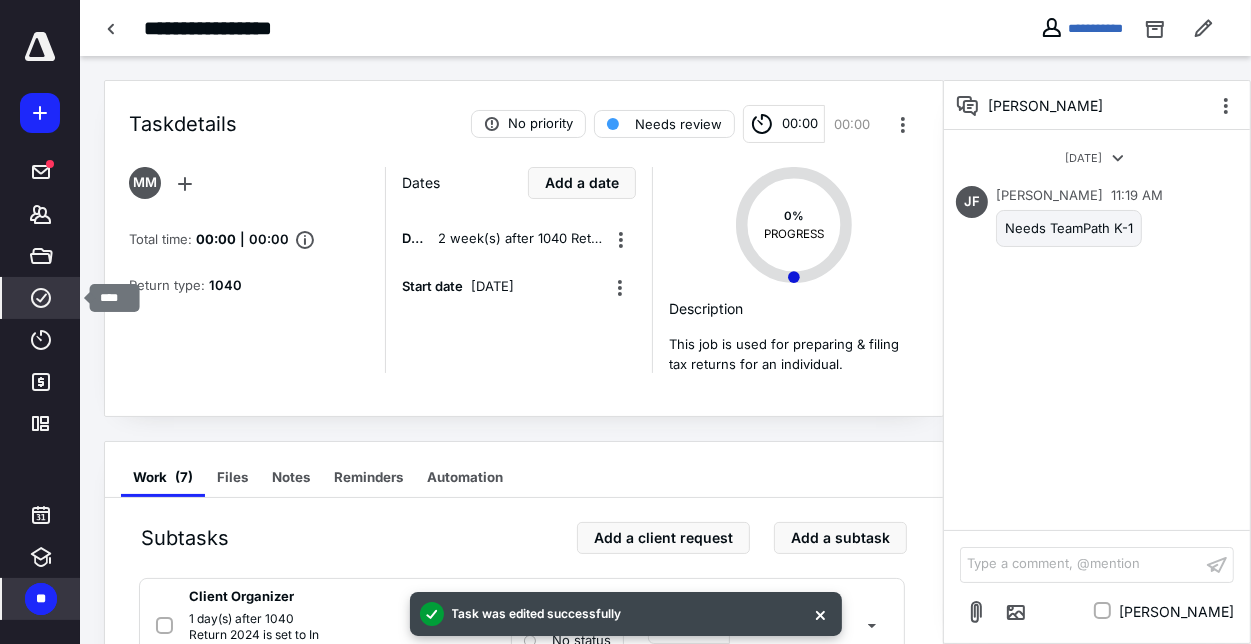 click 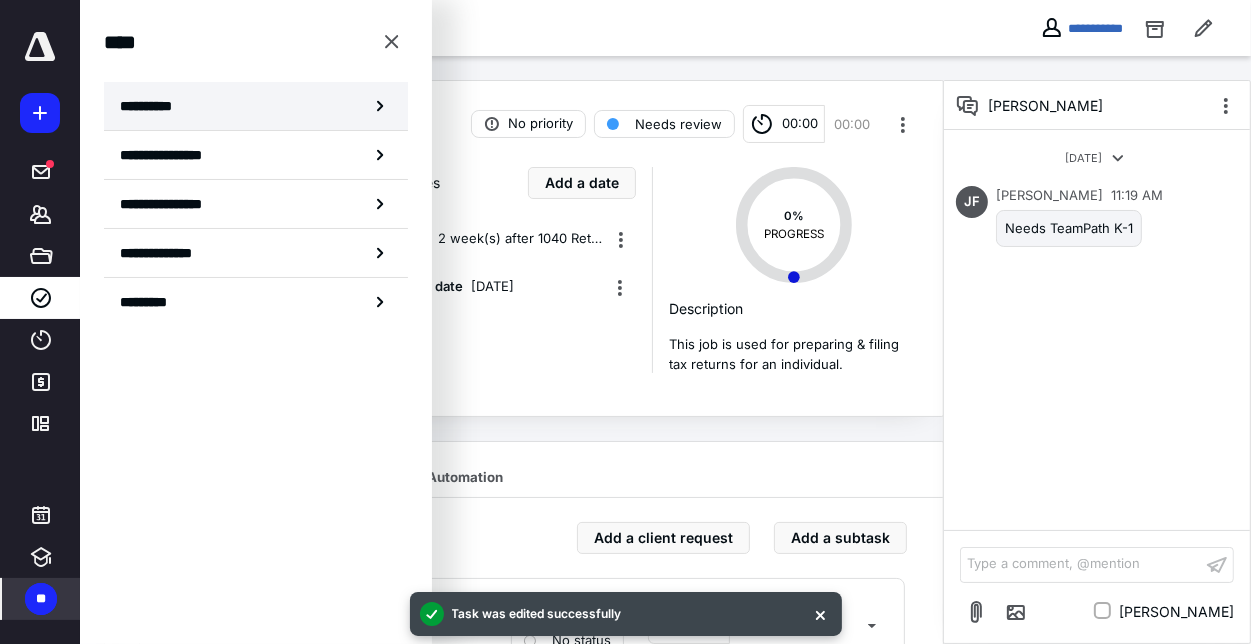 click on "**********" at bounding box center (256, 106) 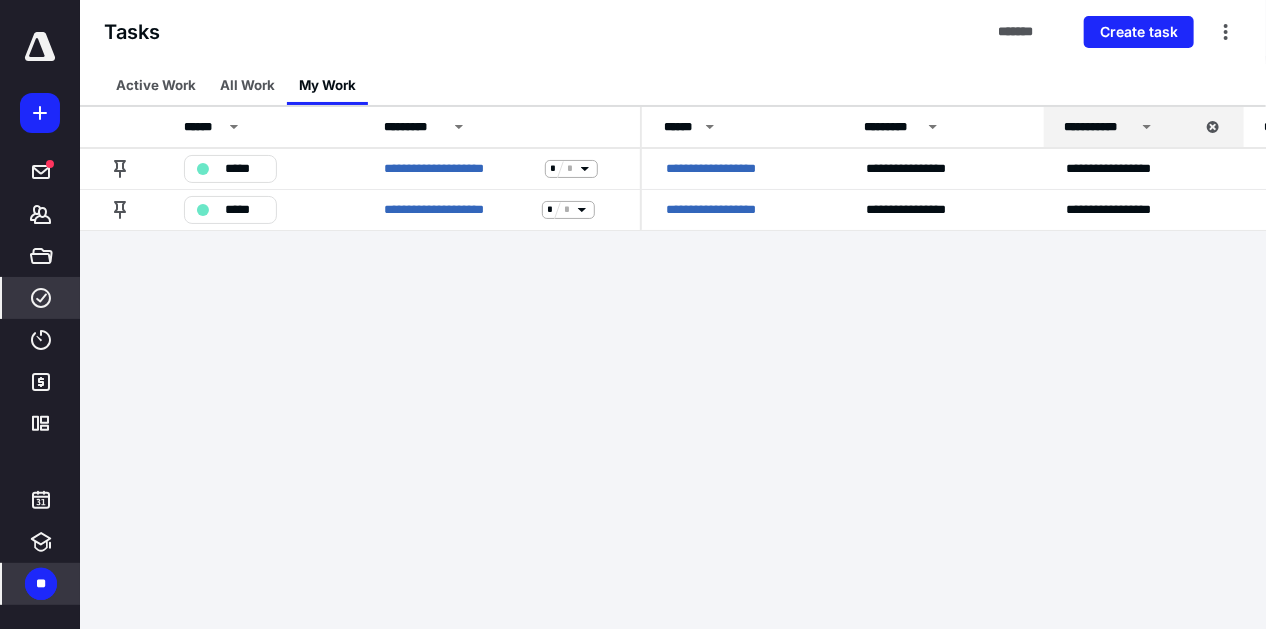 click on "Tasks ******* Create task" at bounding box center [673, 32] 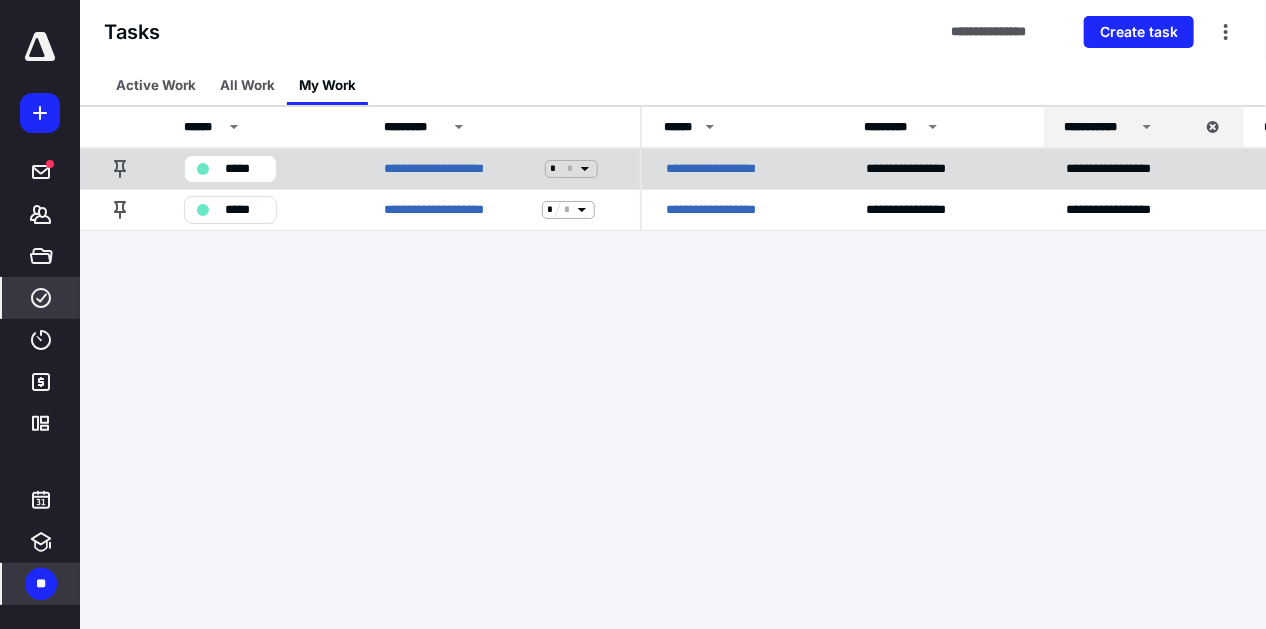 click on "**********" at bounding box center [717, 169] 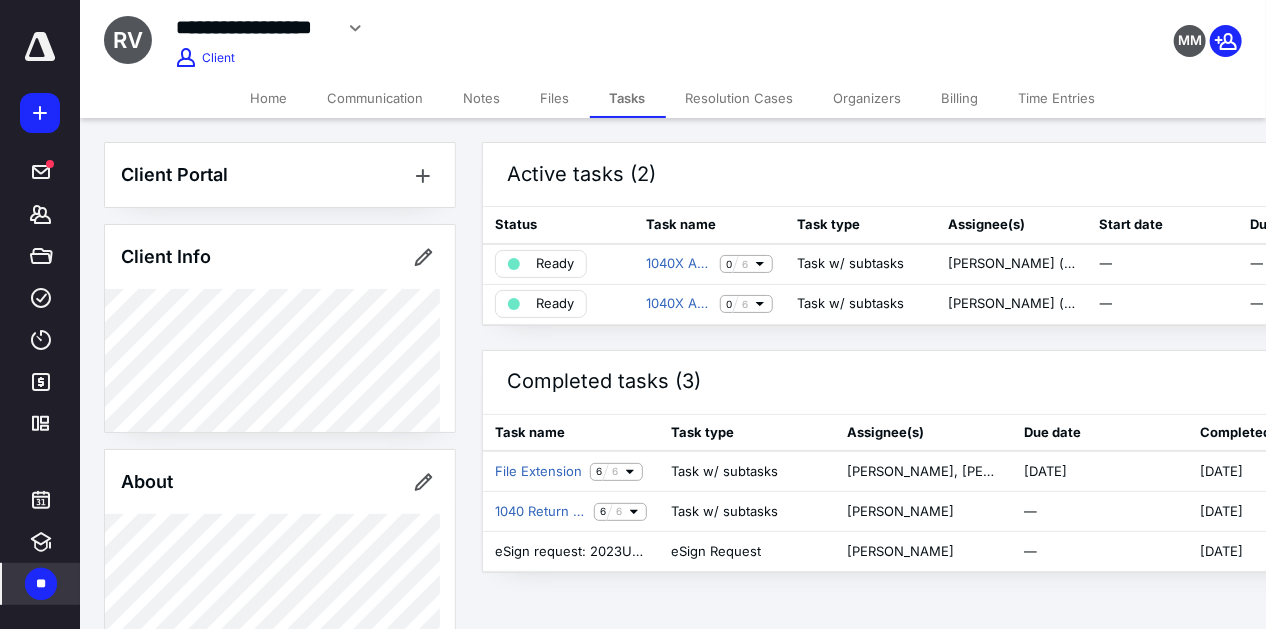 click on "Home" at bounding box center [269, 98] 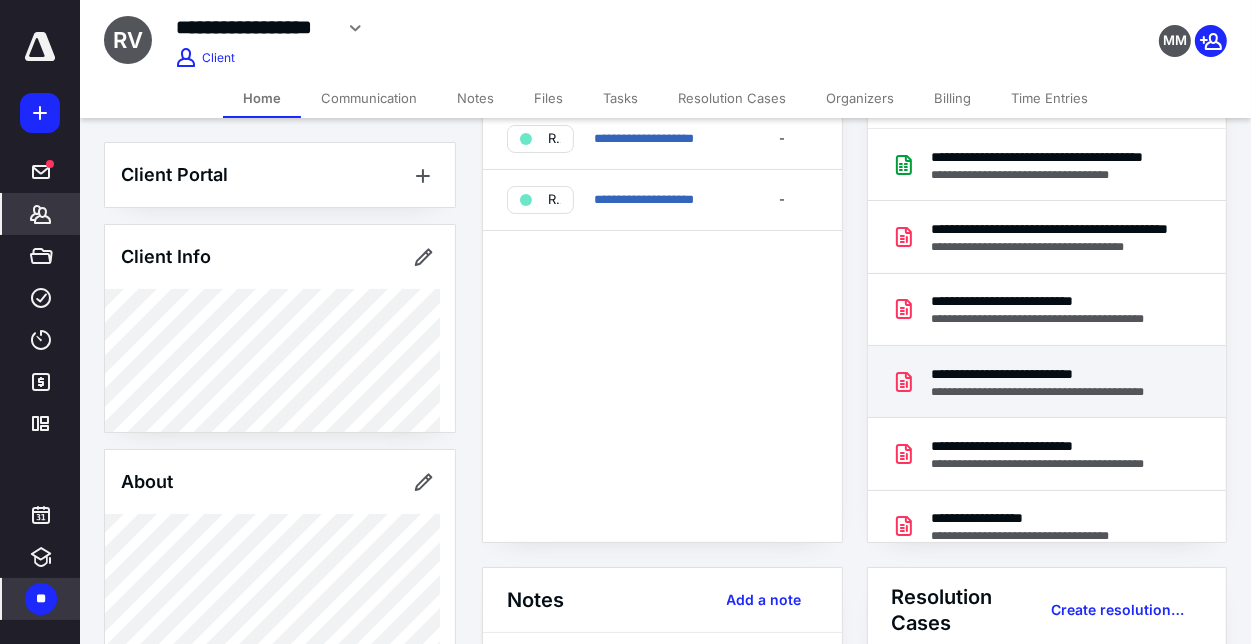 scroll, scrollTop: 0, scrollLeft: 0, axis: both 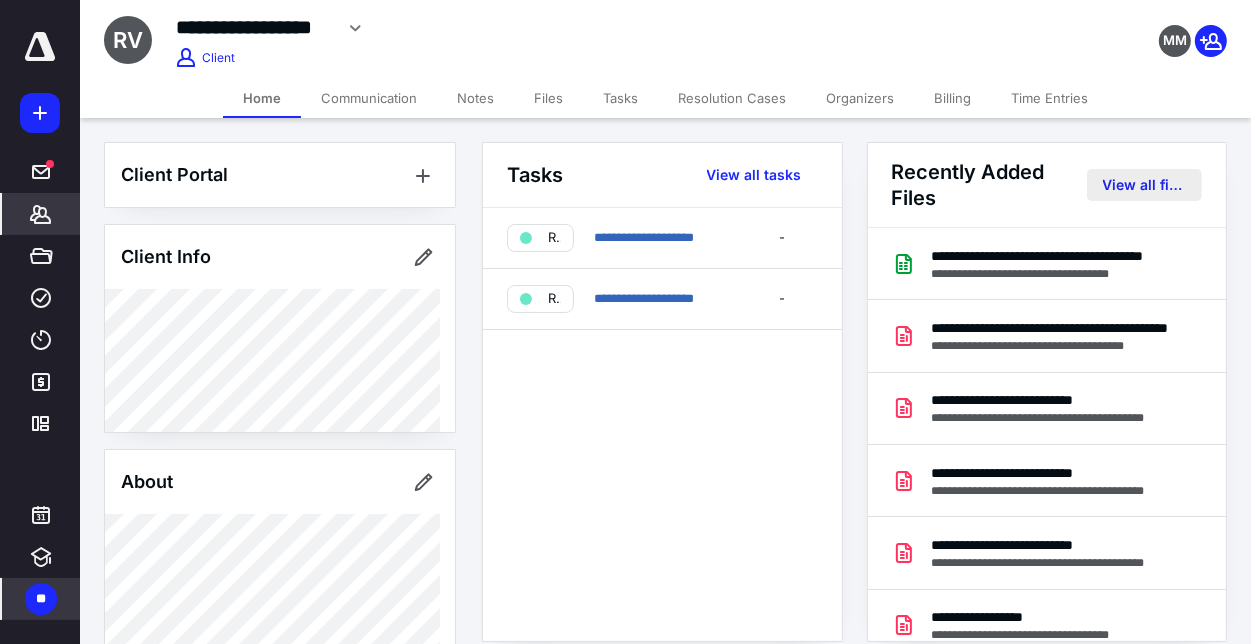 click on "View all files" at bounding box center (1145, 185) 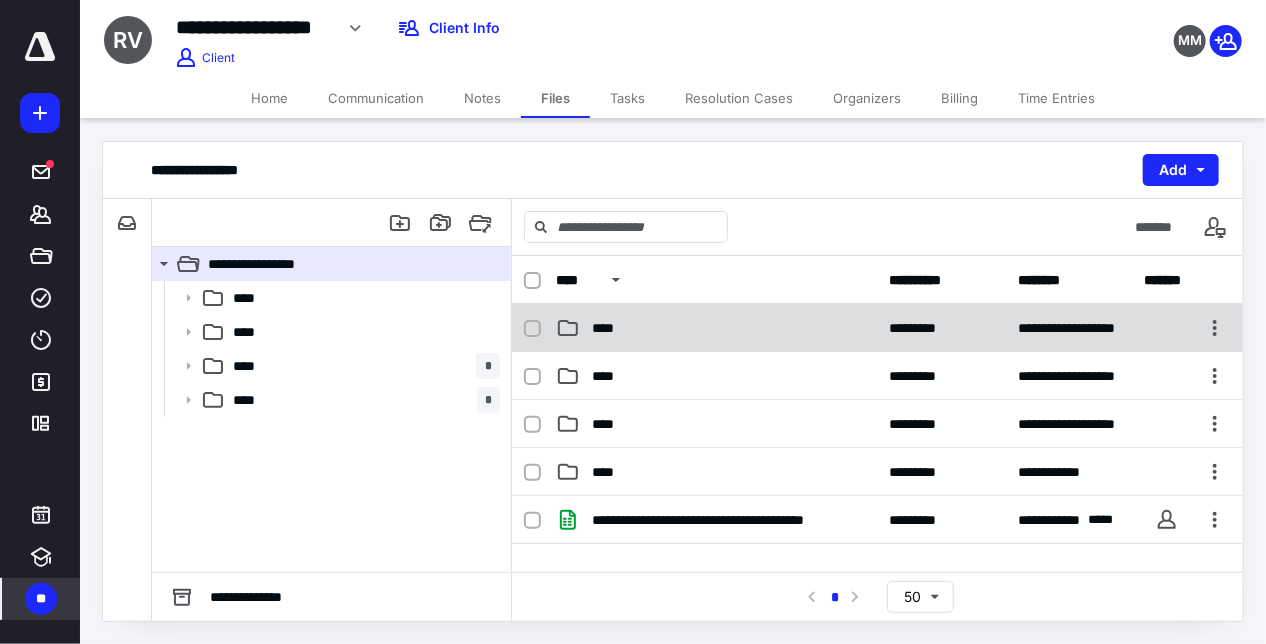 click on "****" at bounding box center [717, 328] 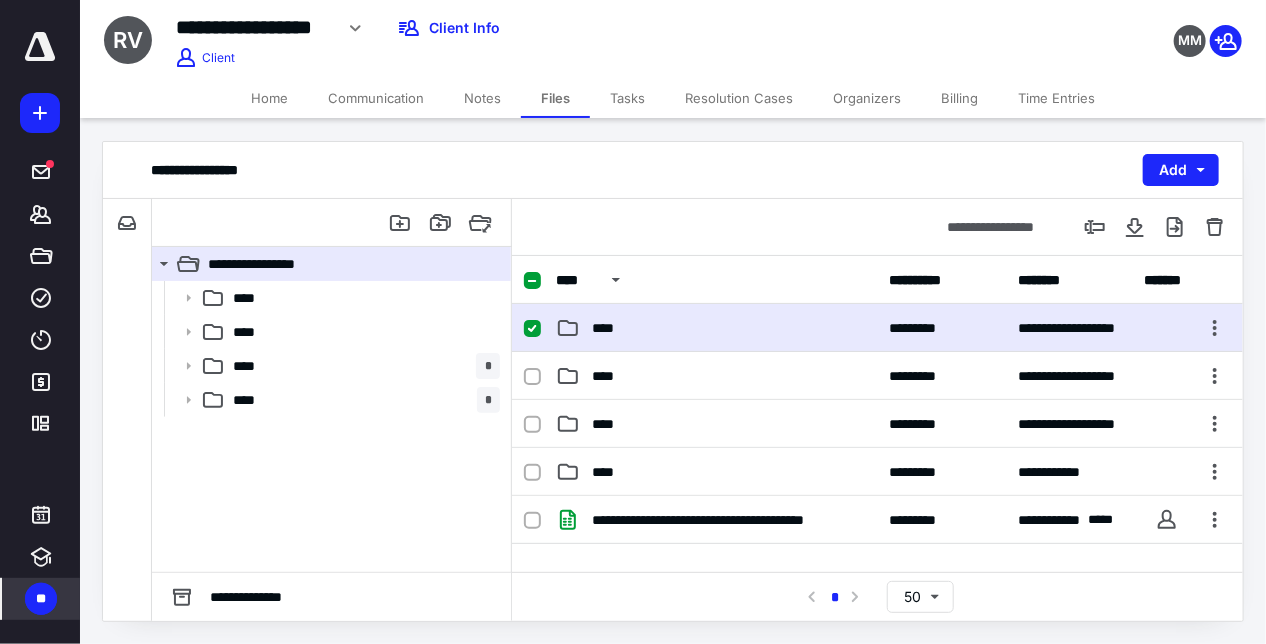 click on "****" at bounding box center (609, 328) 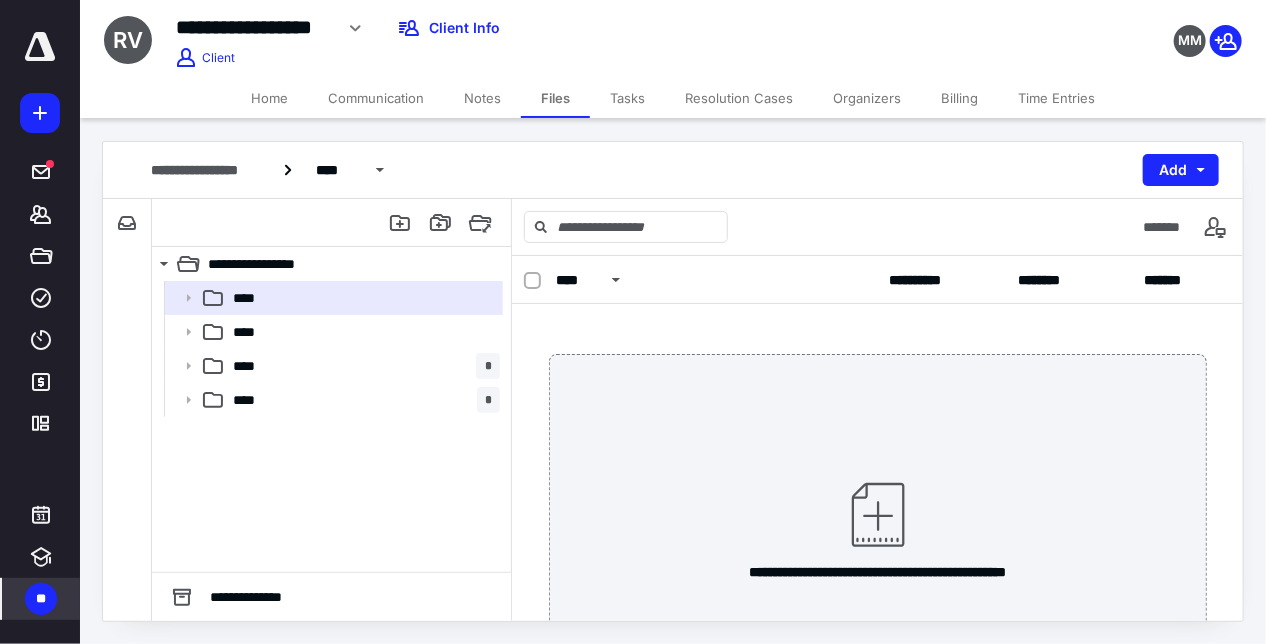 click on "**********" at bounding box center [673, 170] 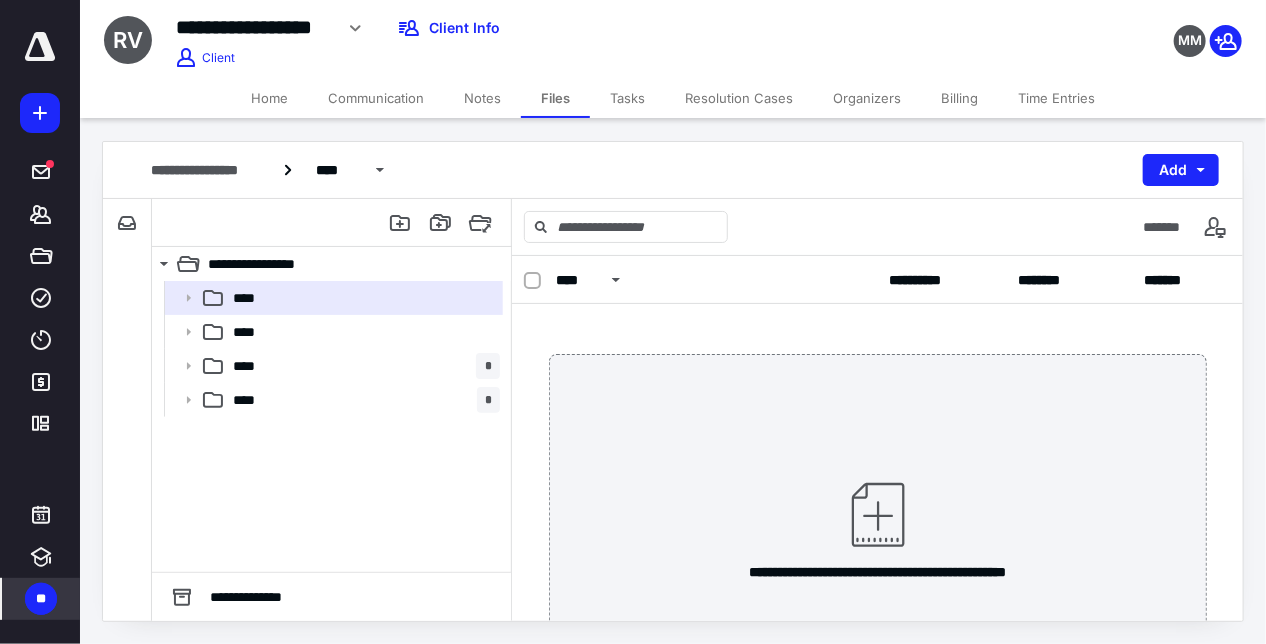 click on "Home" at bounding box center [269, 98] 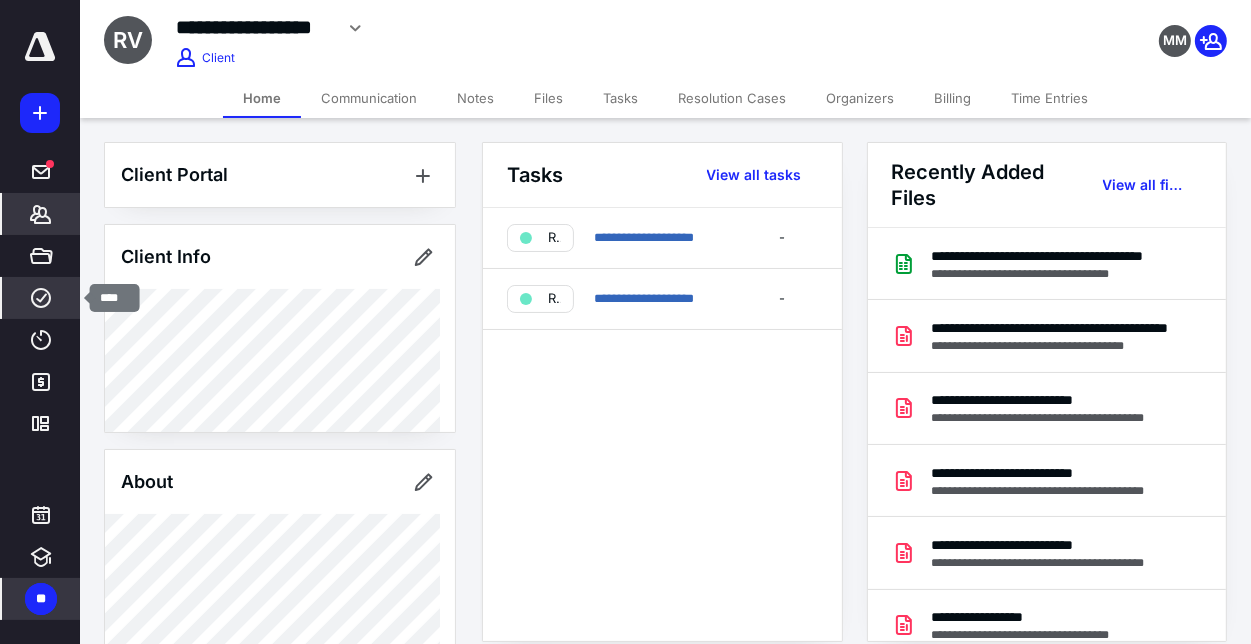 click 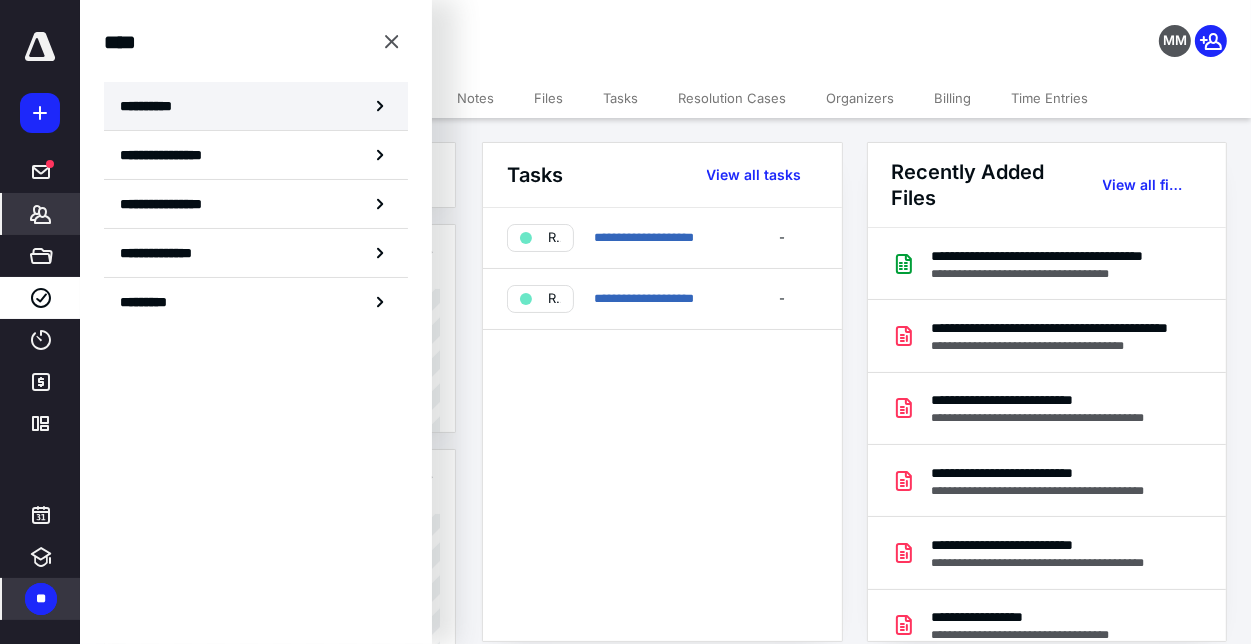 click on "**********" at bounding box center [153, 106] 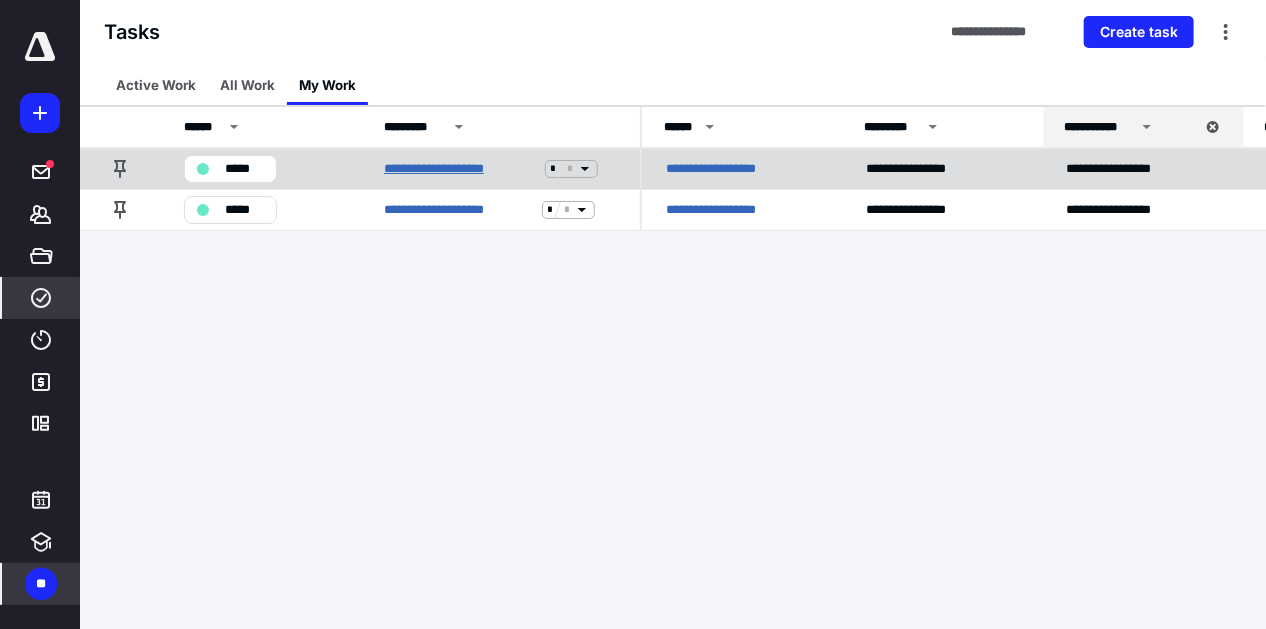 click on "**********" at bounding box center (460, 169) 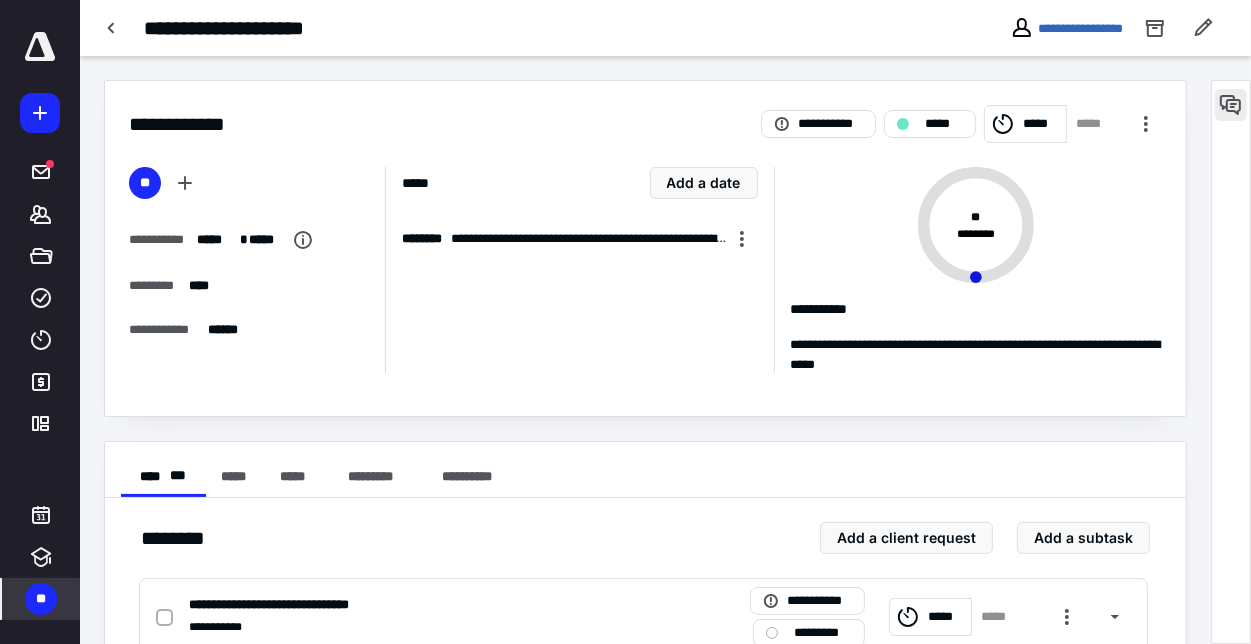 click at bounding box center [1231, 105] 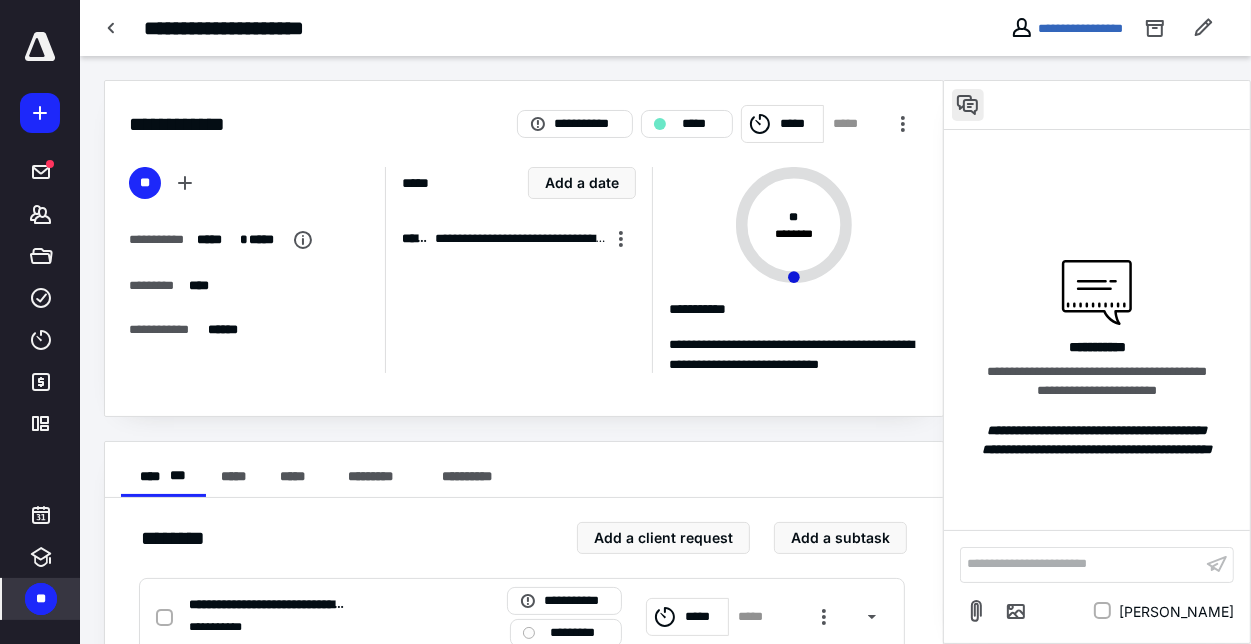 click at bounding box center (968, 105) 